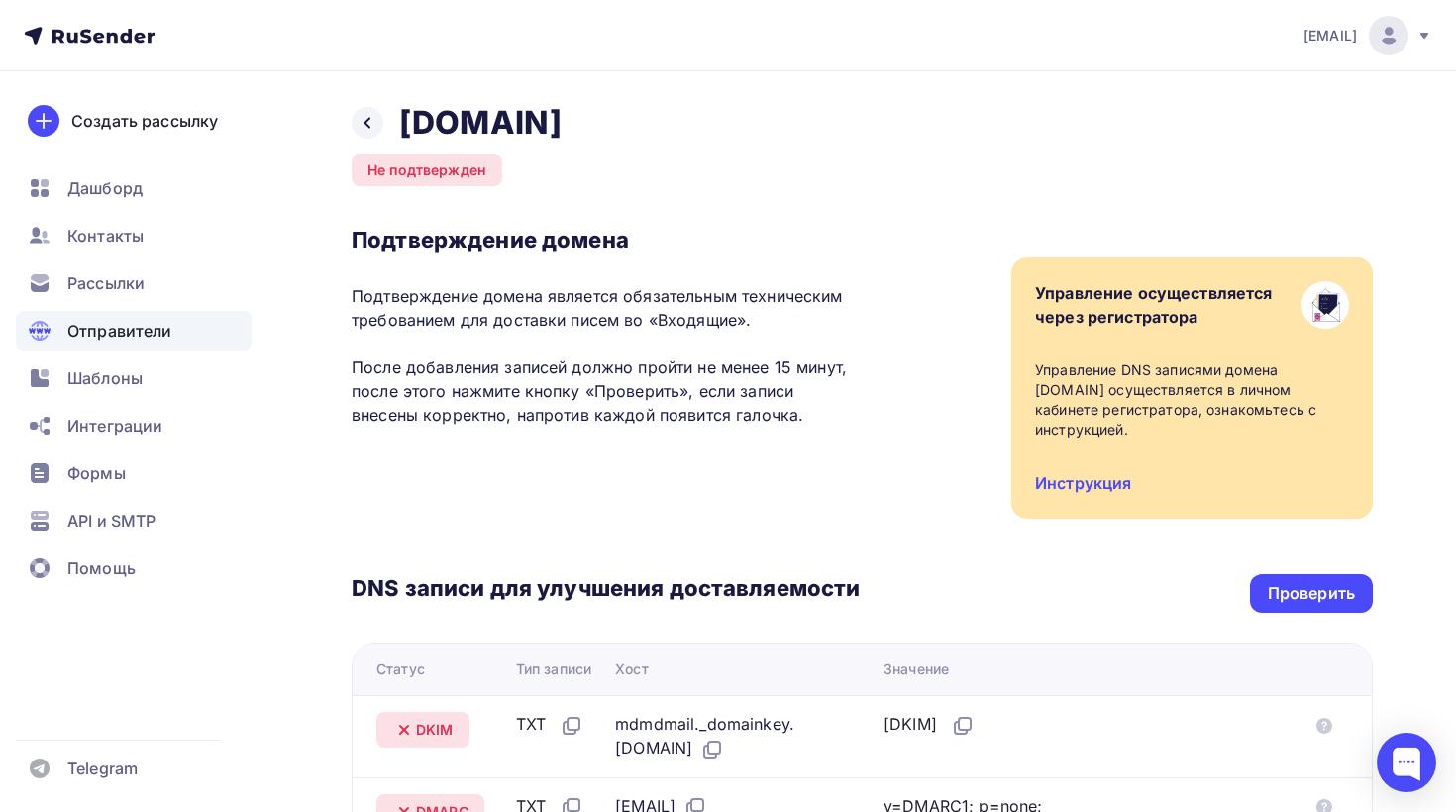 scroll, scrollTop: 0, scrollLeft: 0, axis: both 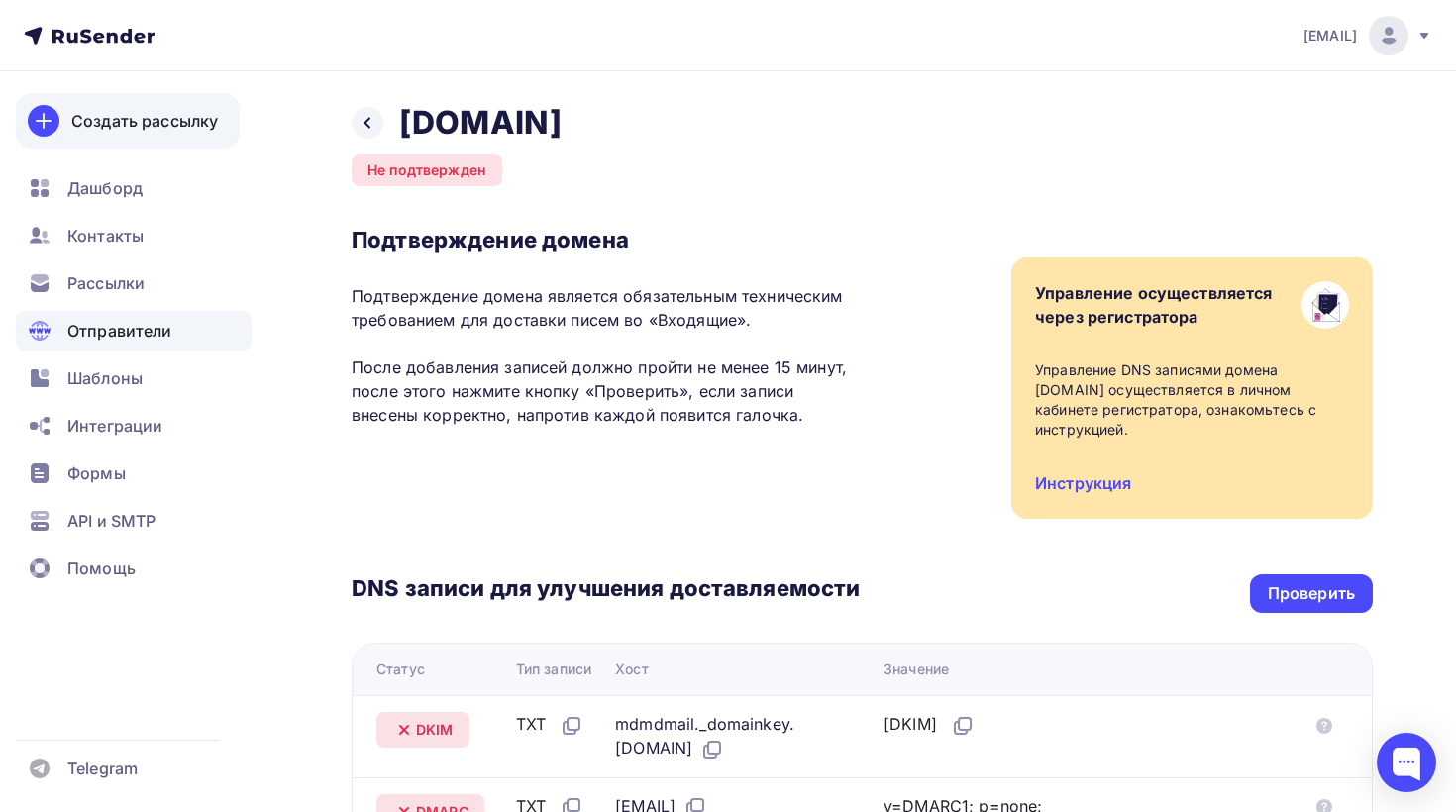 click 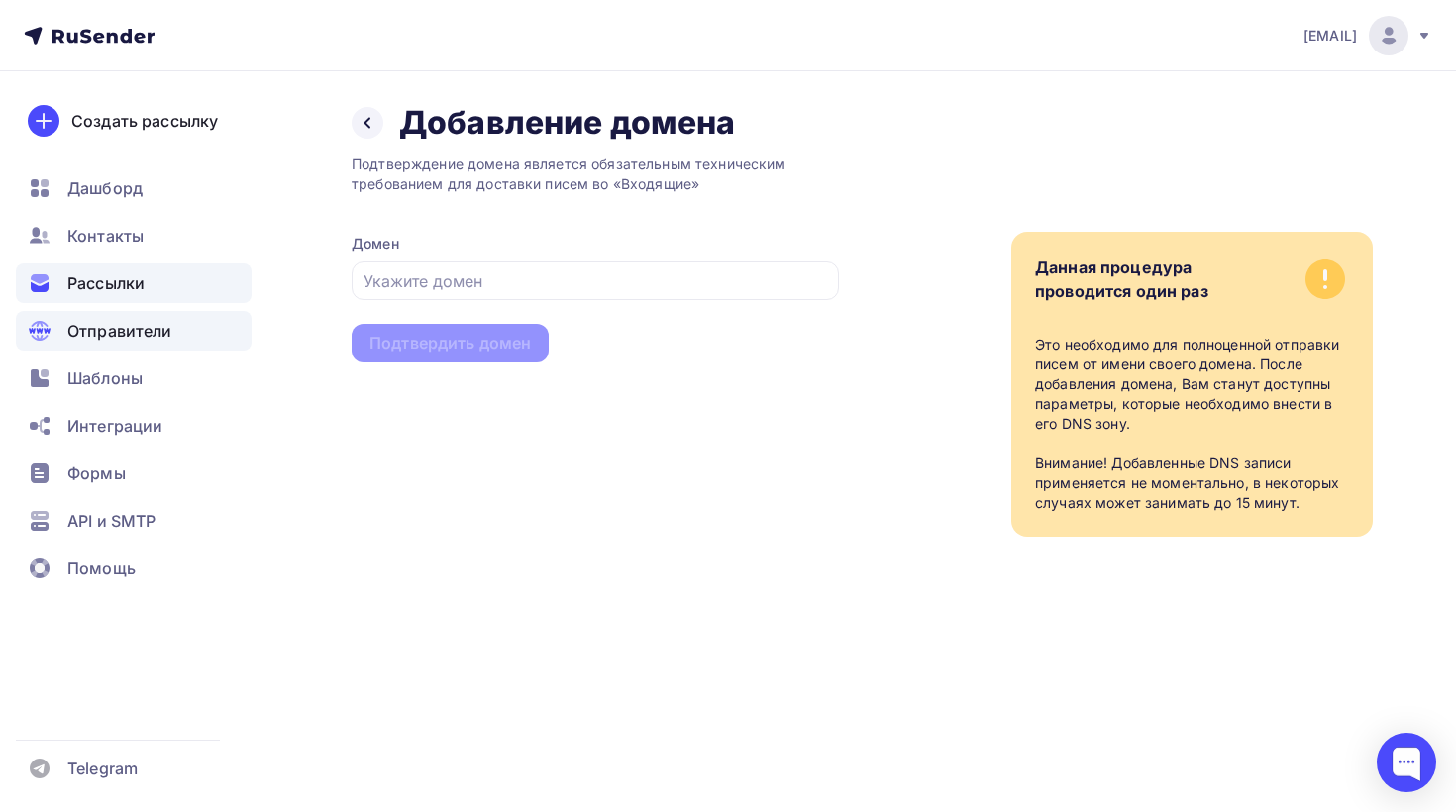 click on "Рассылки" at bounding box center (106, 283) 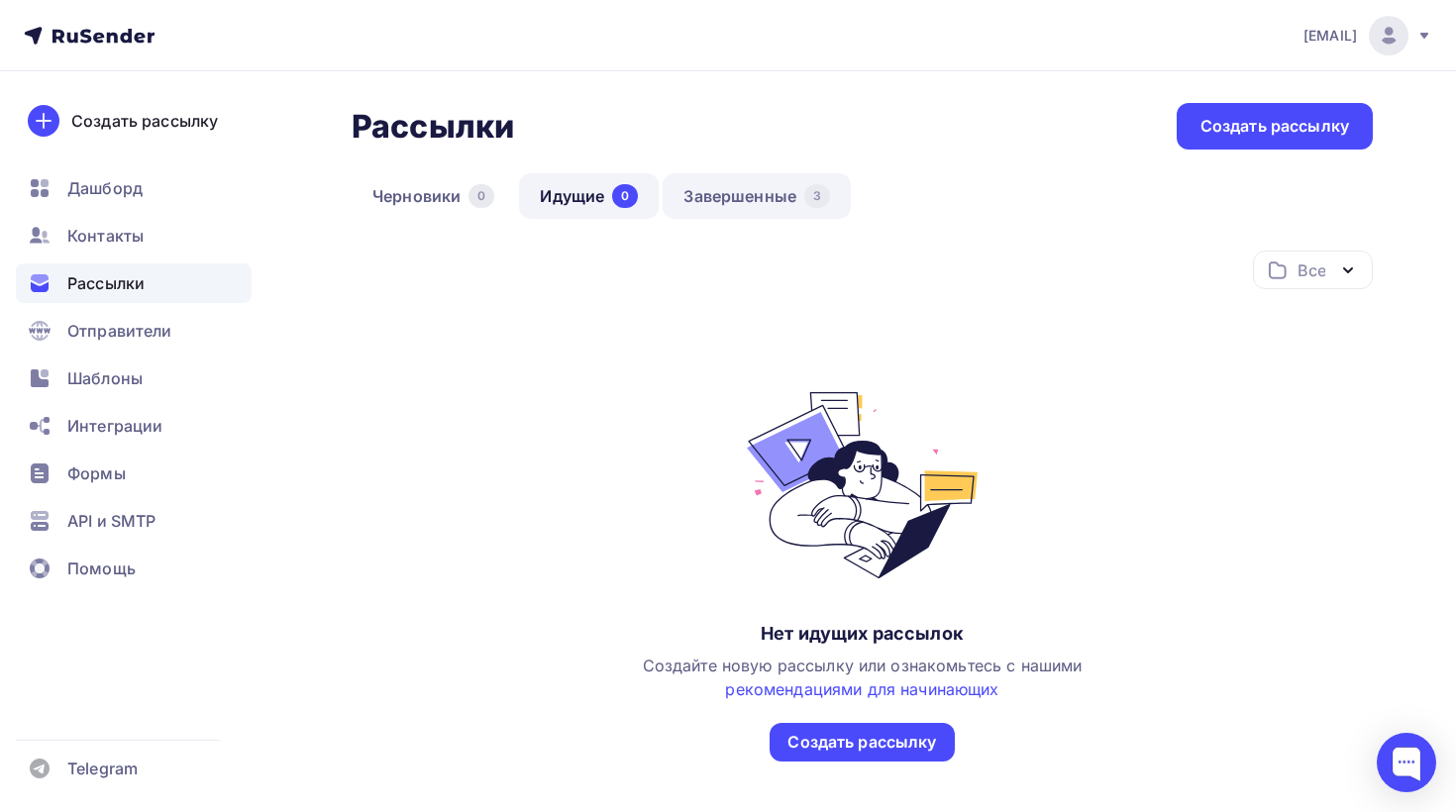 click on "Завершенные
3" at bounding box center (757, 196) 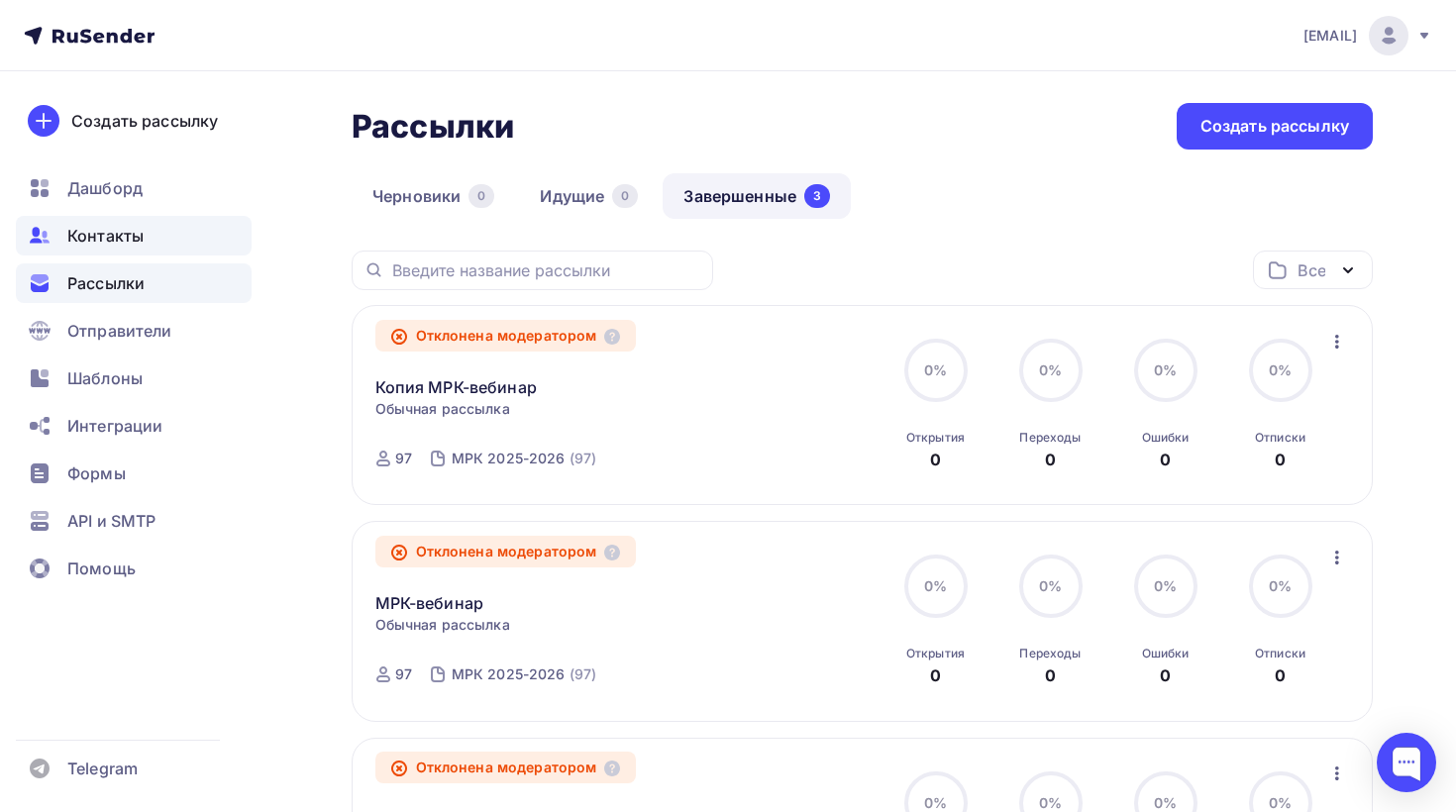 click on "Контакты" at bounding box center [105, 236] 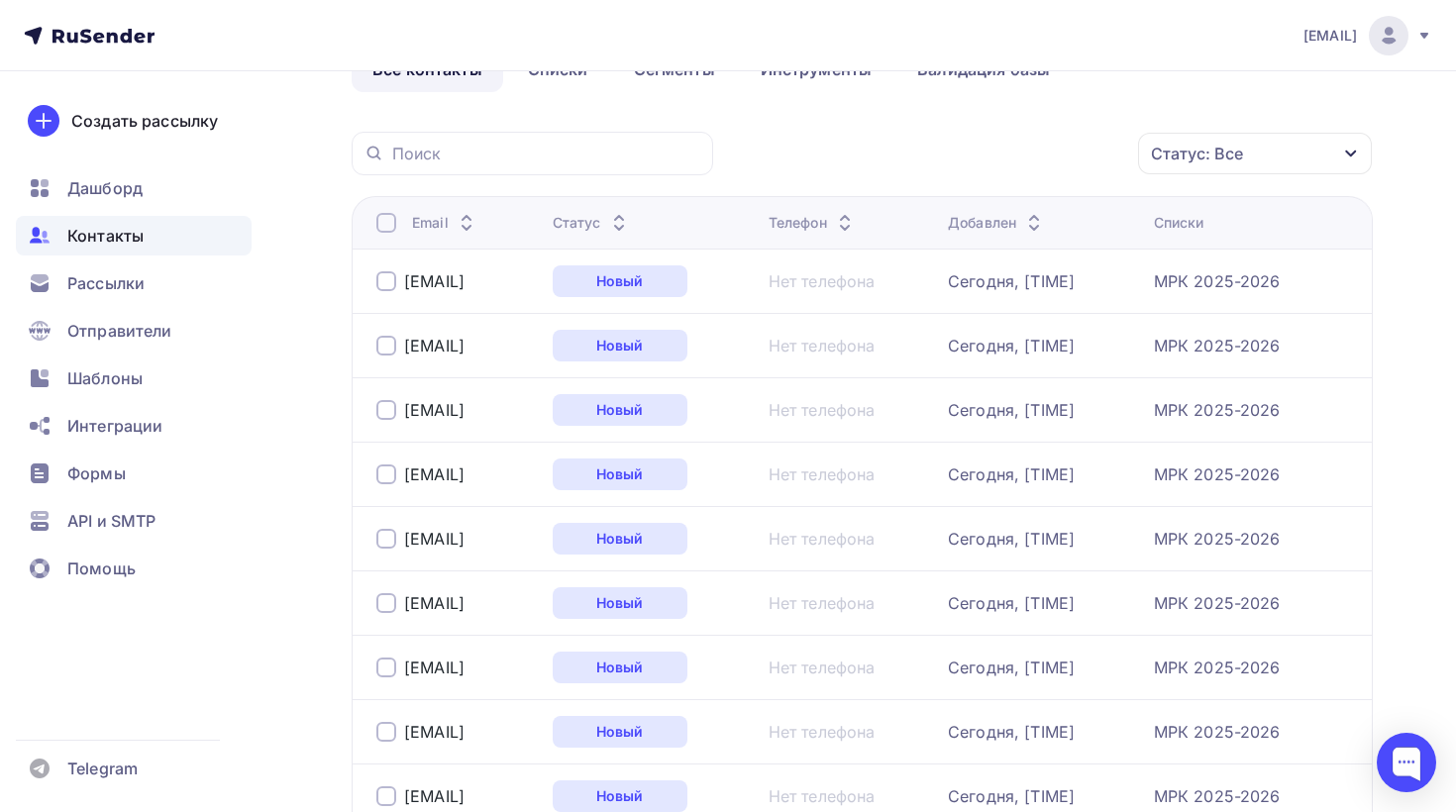 scroll, scrollTop: 149, scrollLeft: 0, axis: vertical 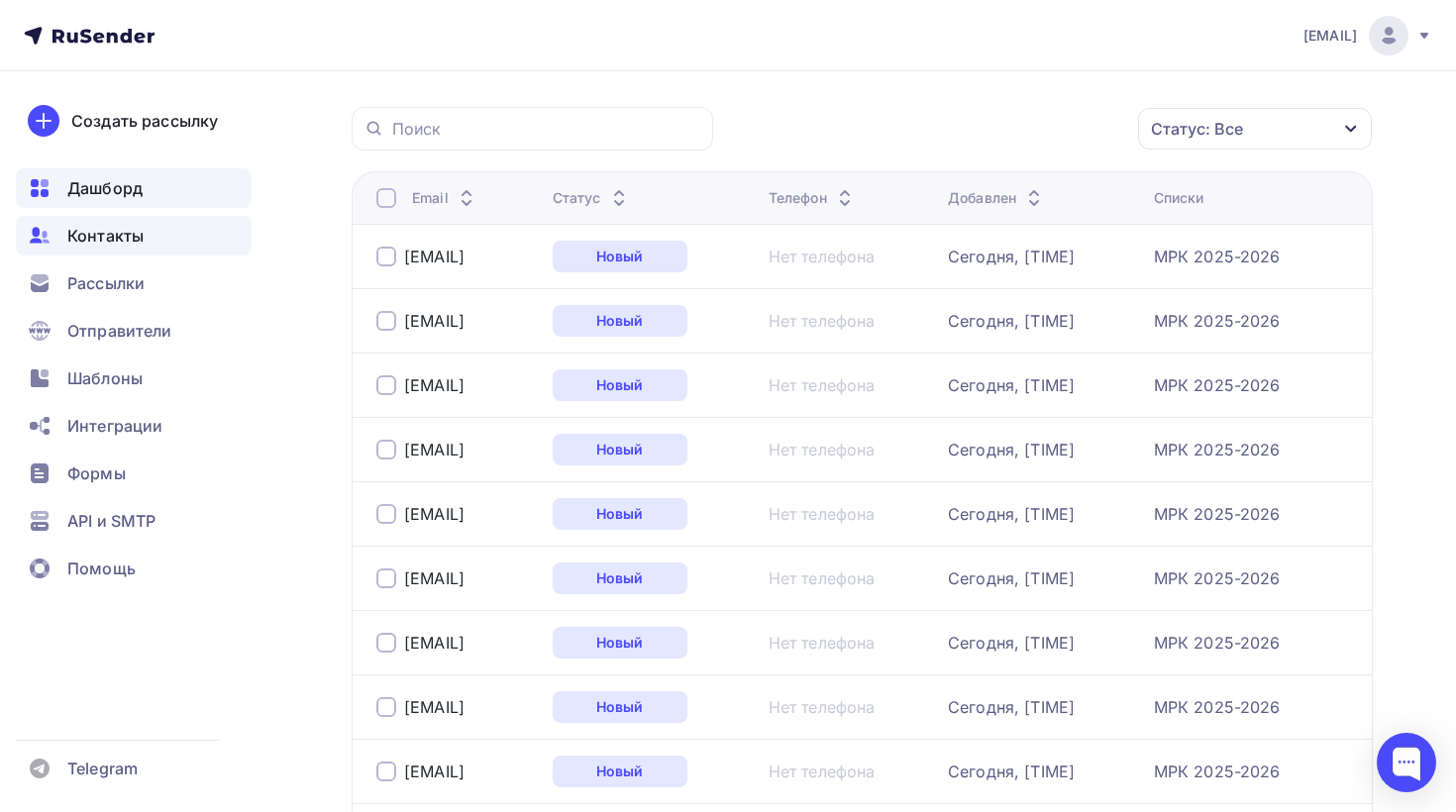 click on "Дашборд" at bounding box center [105, 188] 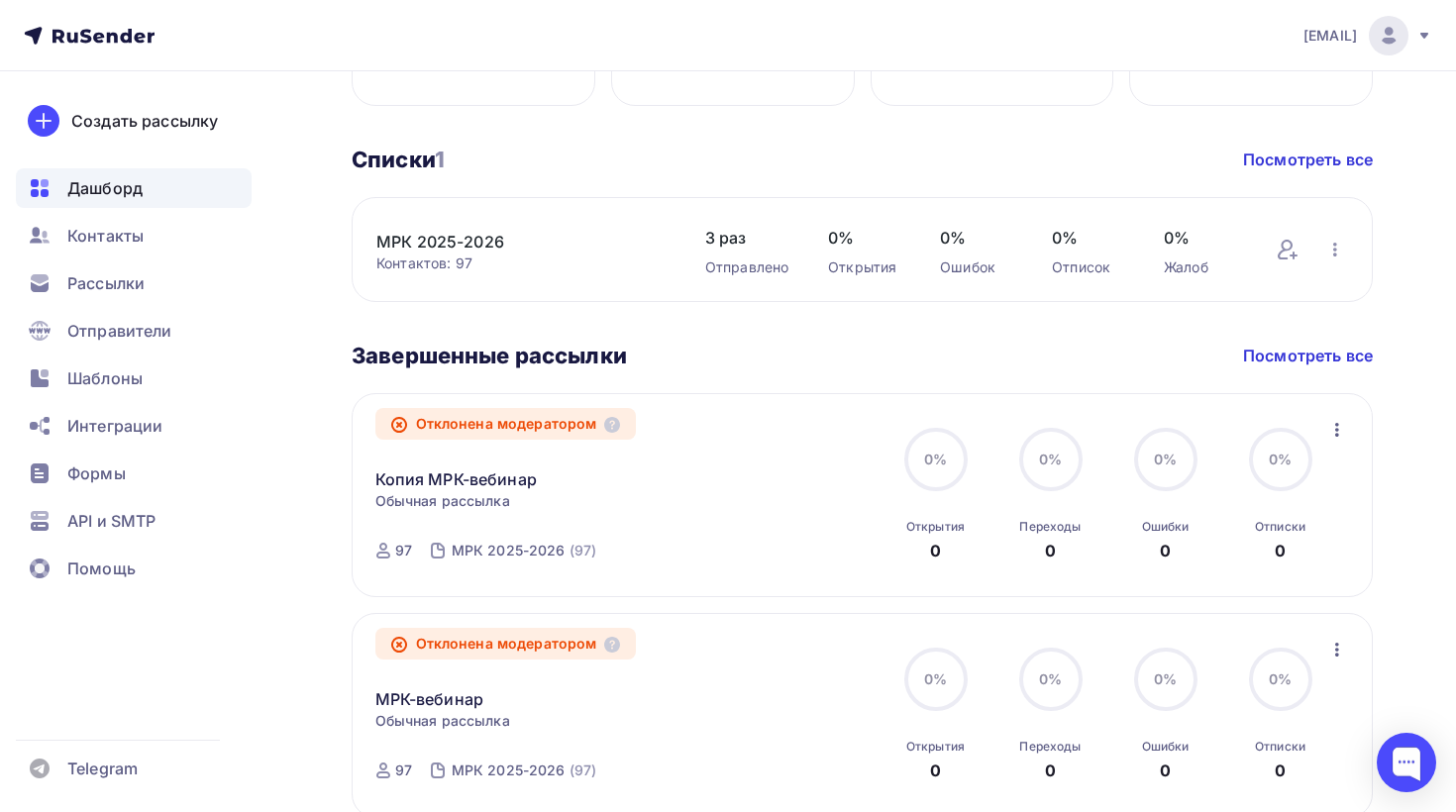 scroll, scrollTop: 993, scrollLeft: 0, axis: vertical 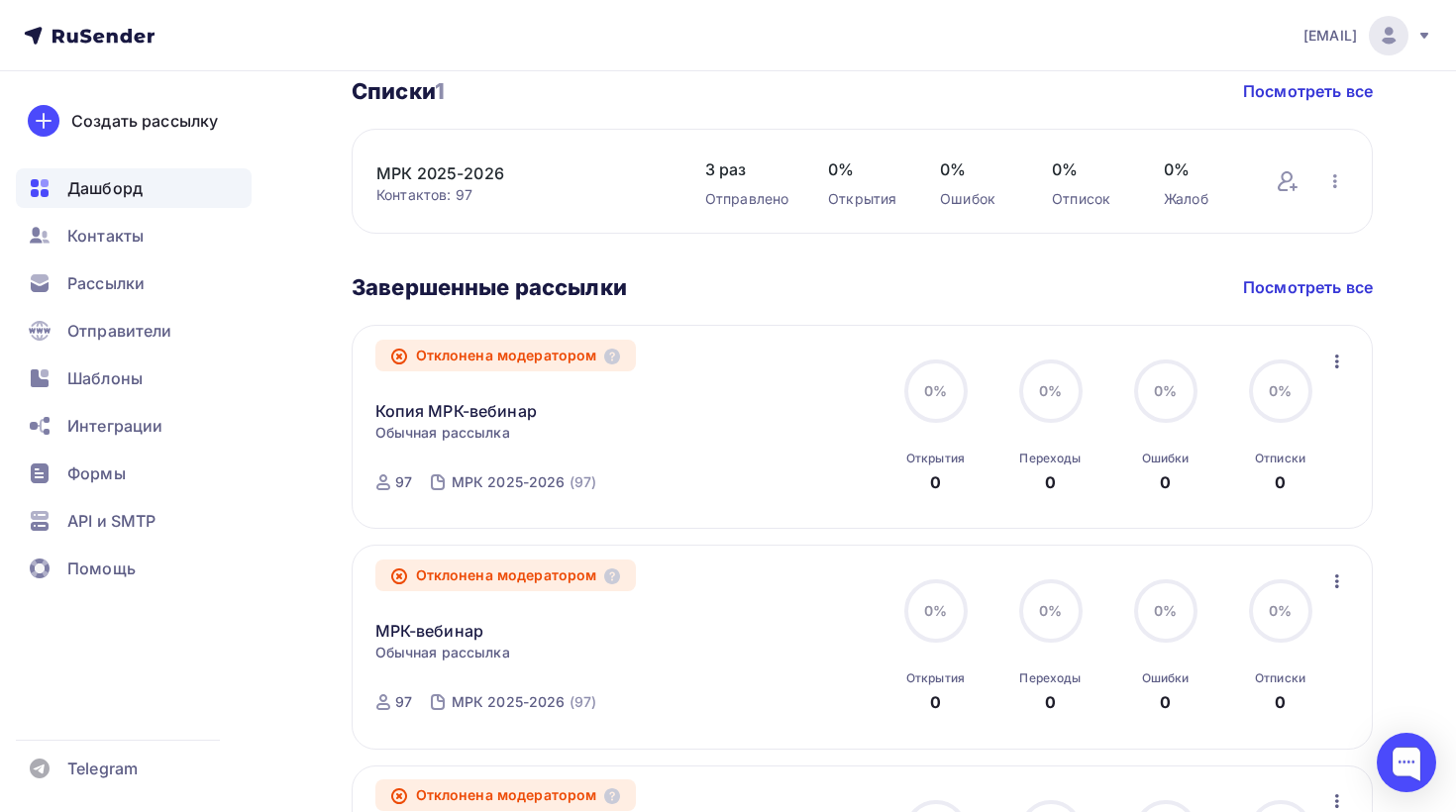 click on "Отклонена модератором
Копия МРК-вебинар
Статистика
Обзор рассылки
Копировать в новую
Обычная рассылка
Завершена
ID   54699
Отклонена модератором
97
МРК 2025-2026   (97)     0%   0%
Открытия
0
0%   0%
Переходы
0
0%   0%
Ошибки
0
0%   0%
Отписки
0
Статистика
Обзор рассылки
Копировать в новую" at bounding box center (862, 427) 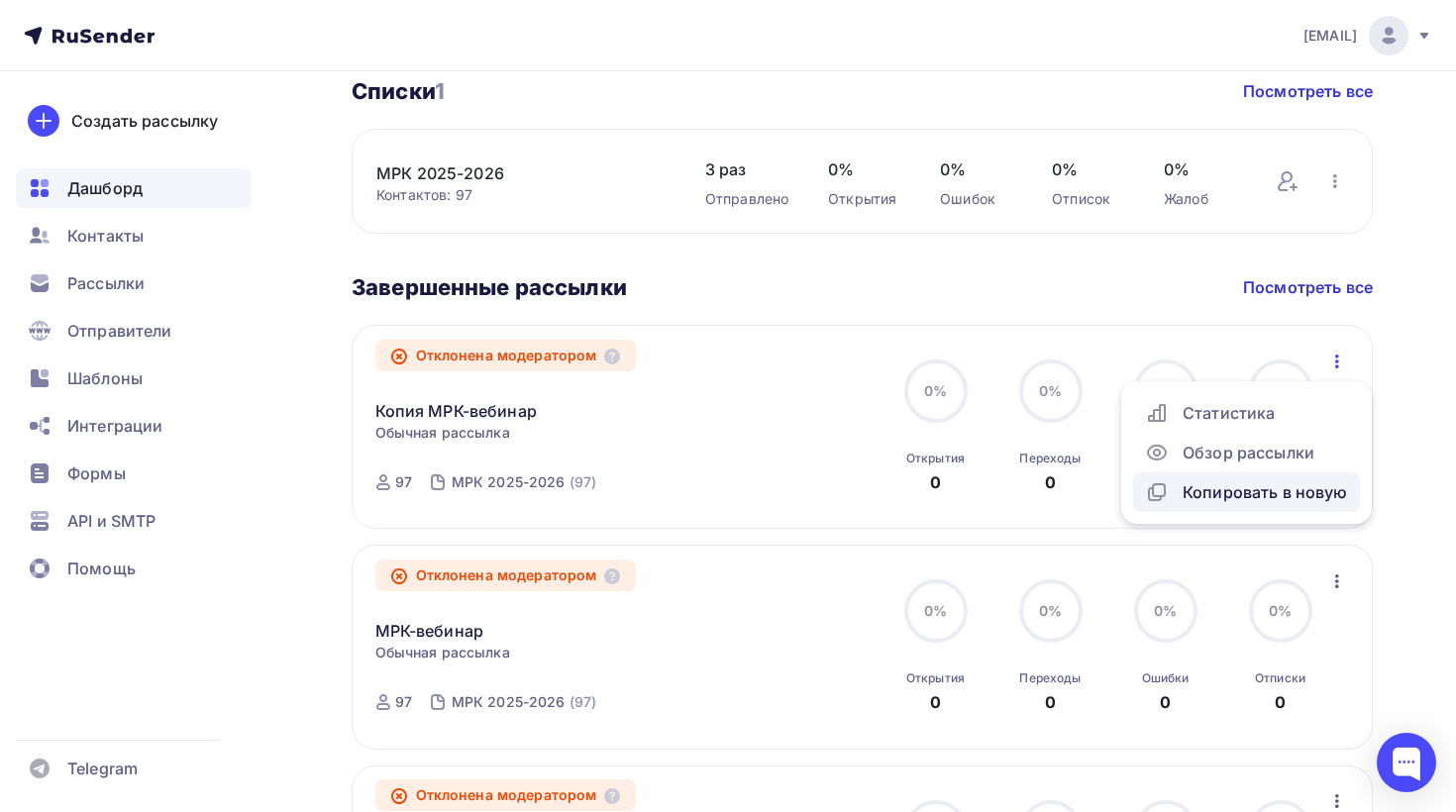 click on "Копировать в новую" at bounding box center [1246, 492] 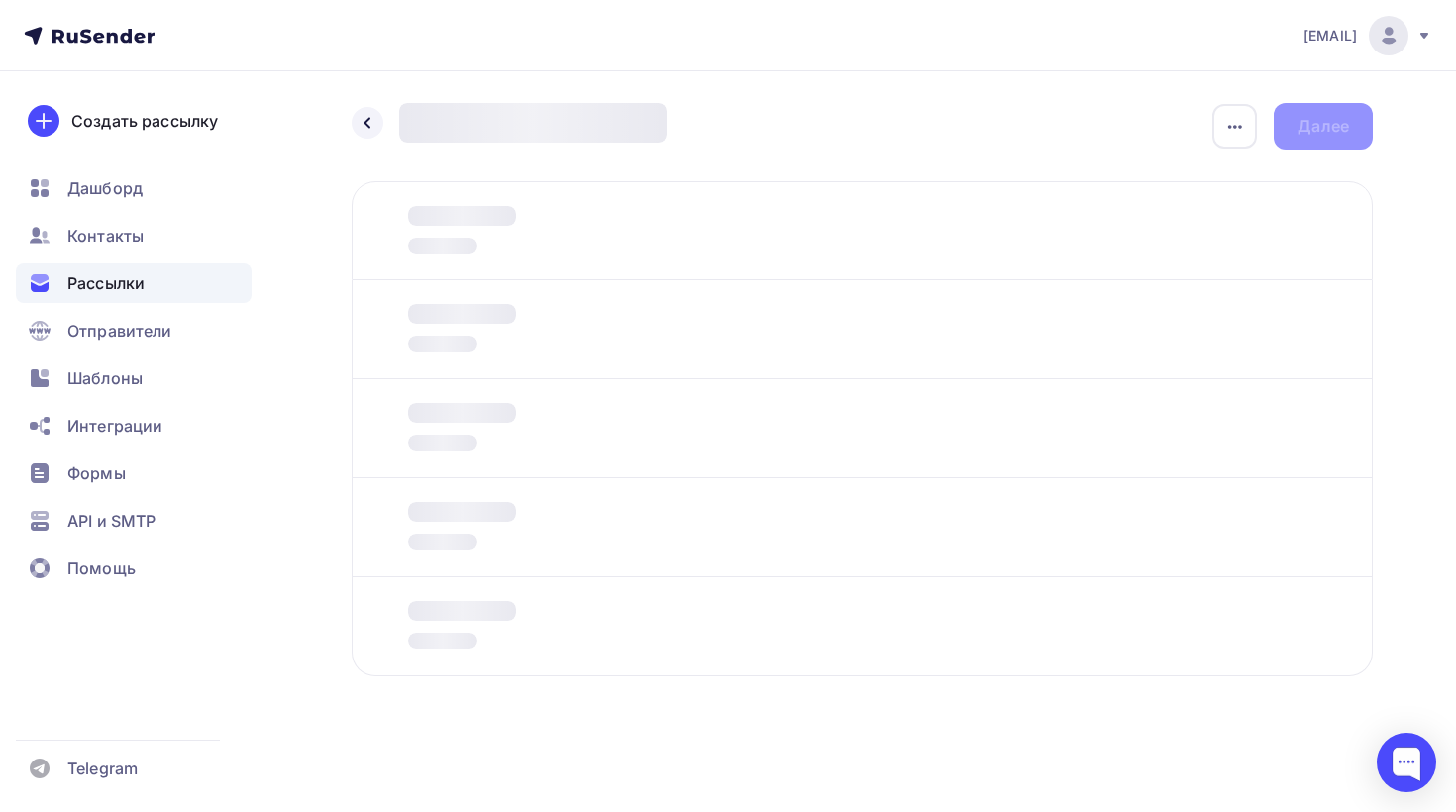 scroll, scrollTop: 0, scrollLeft: 0, axis: both 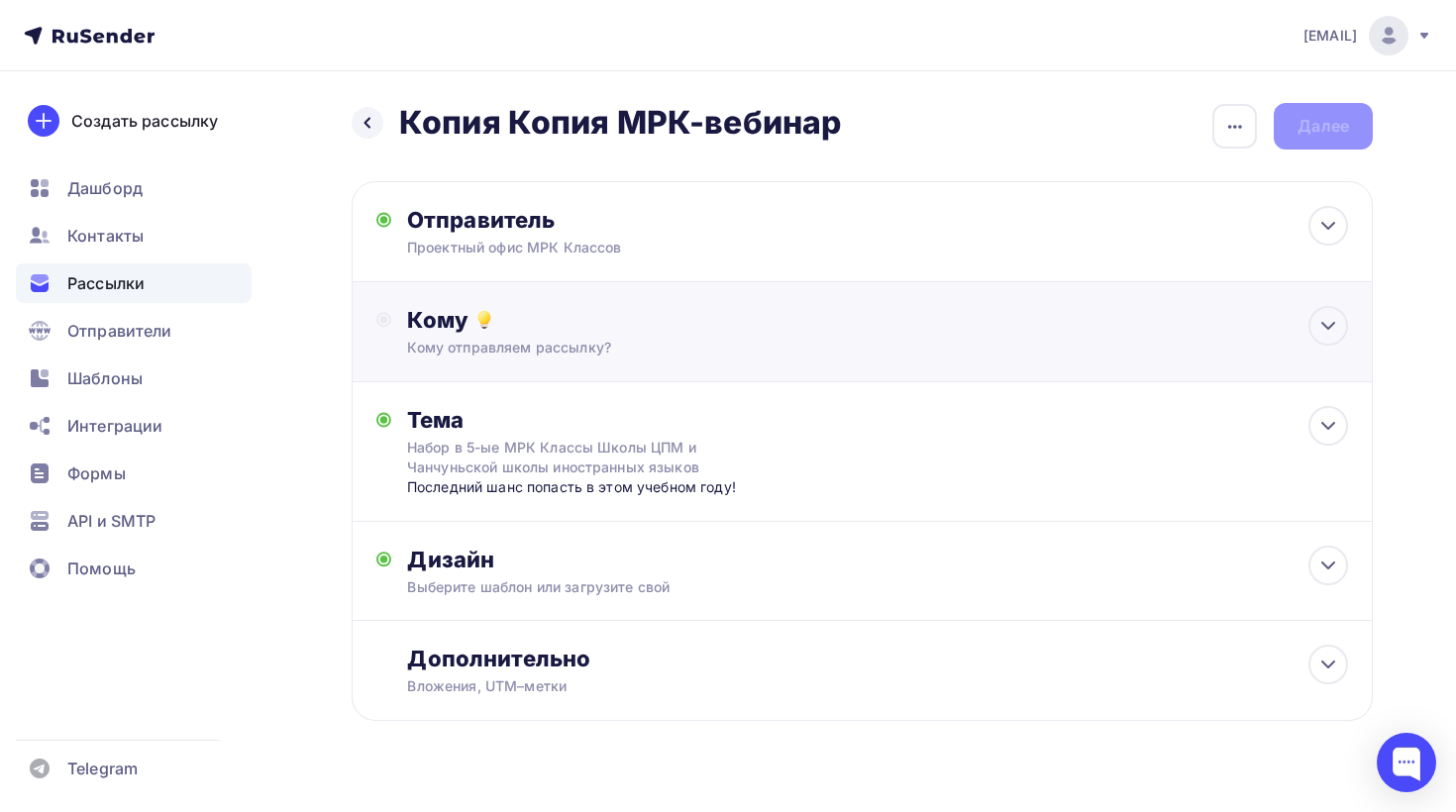 click on "Кому отправляем рассылку?" at bounding box center [830, 348] 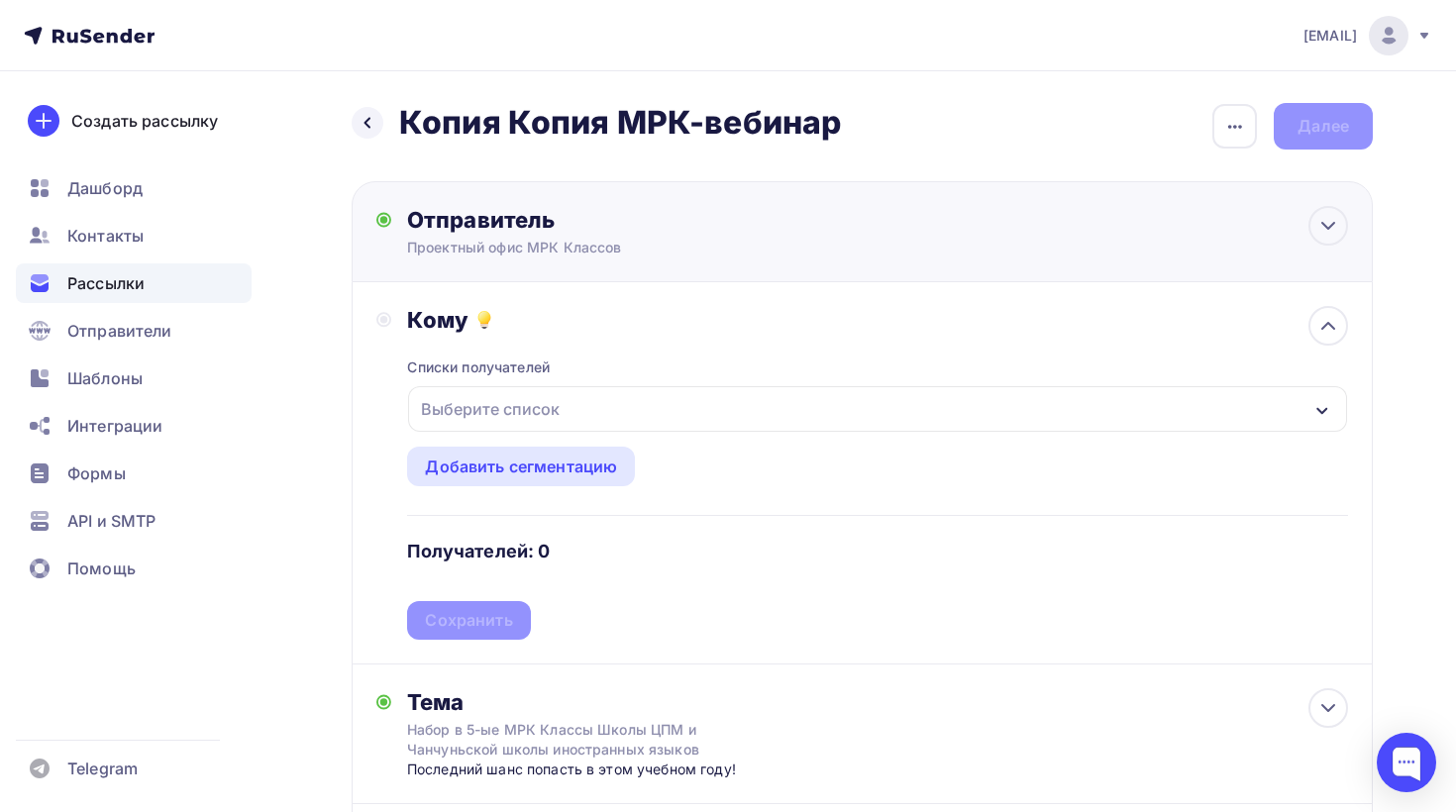 click on "Проектный офис МРК Классов" at bounding box center [600, 248] 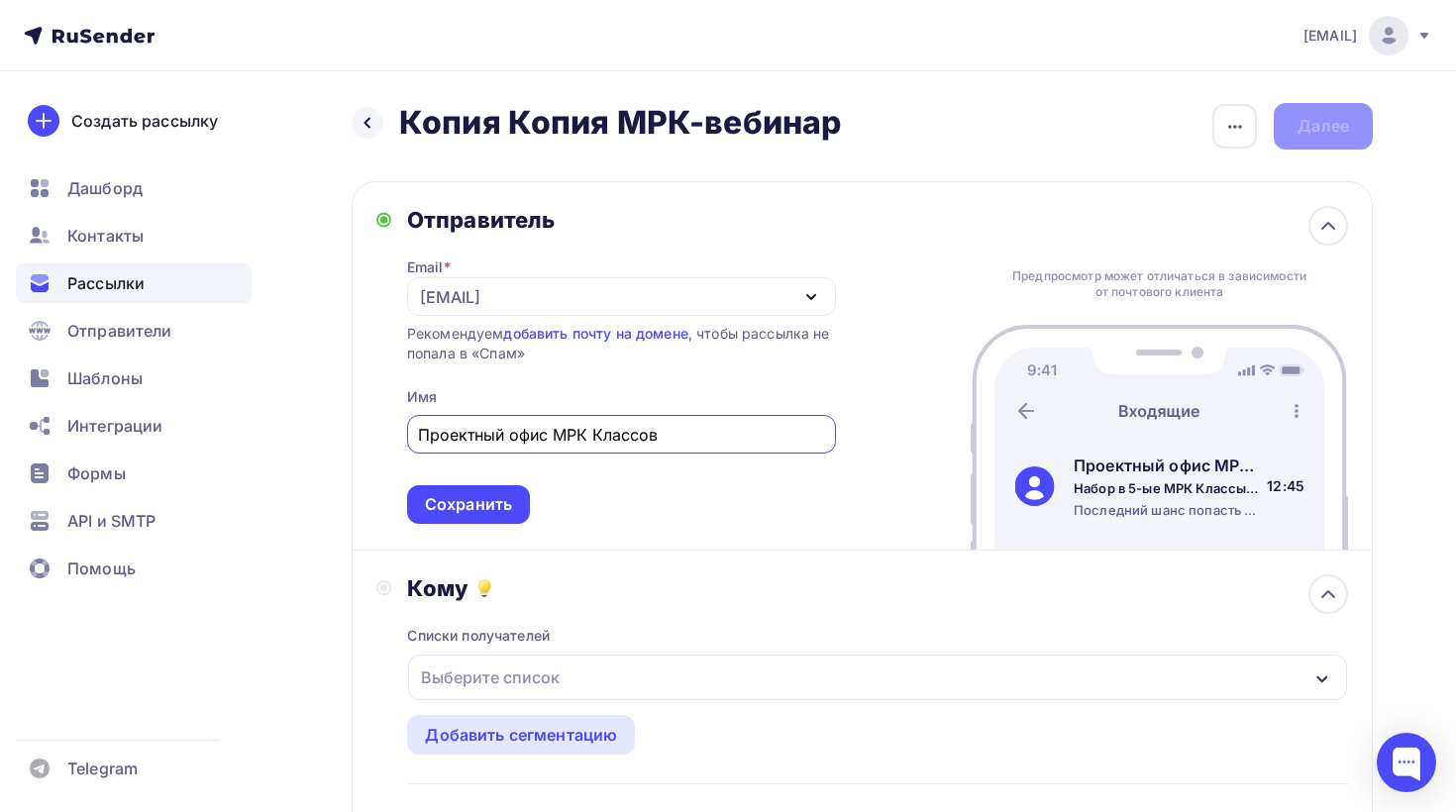 scroll, scrollTop: 0, scrollLeft: 0, axis: both 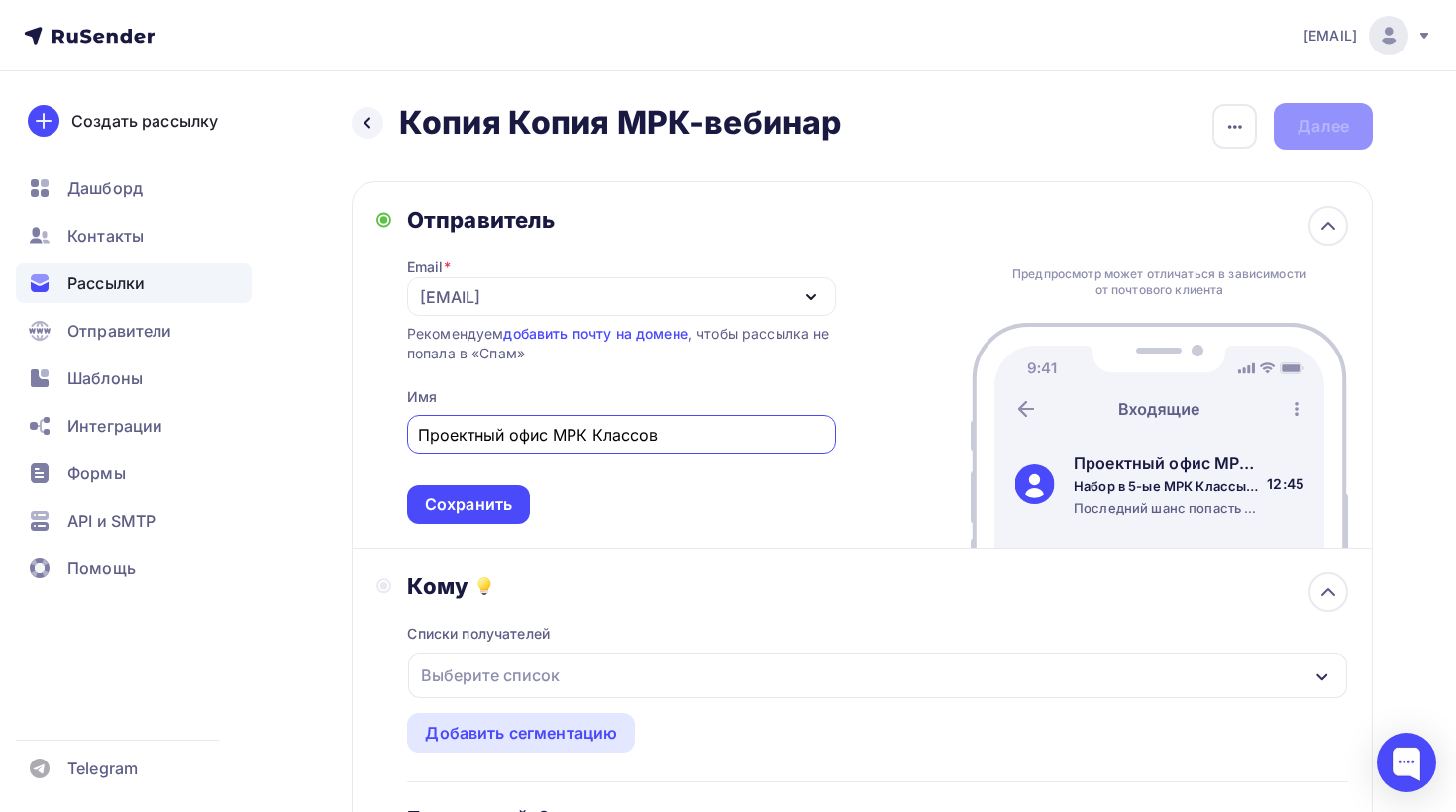 click on "[EMAIL]" at bounding box center (450, 297) 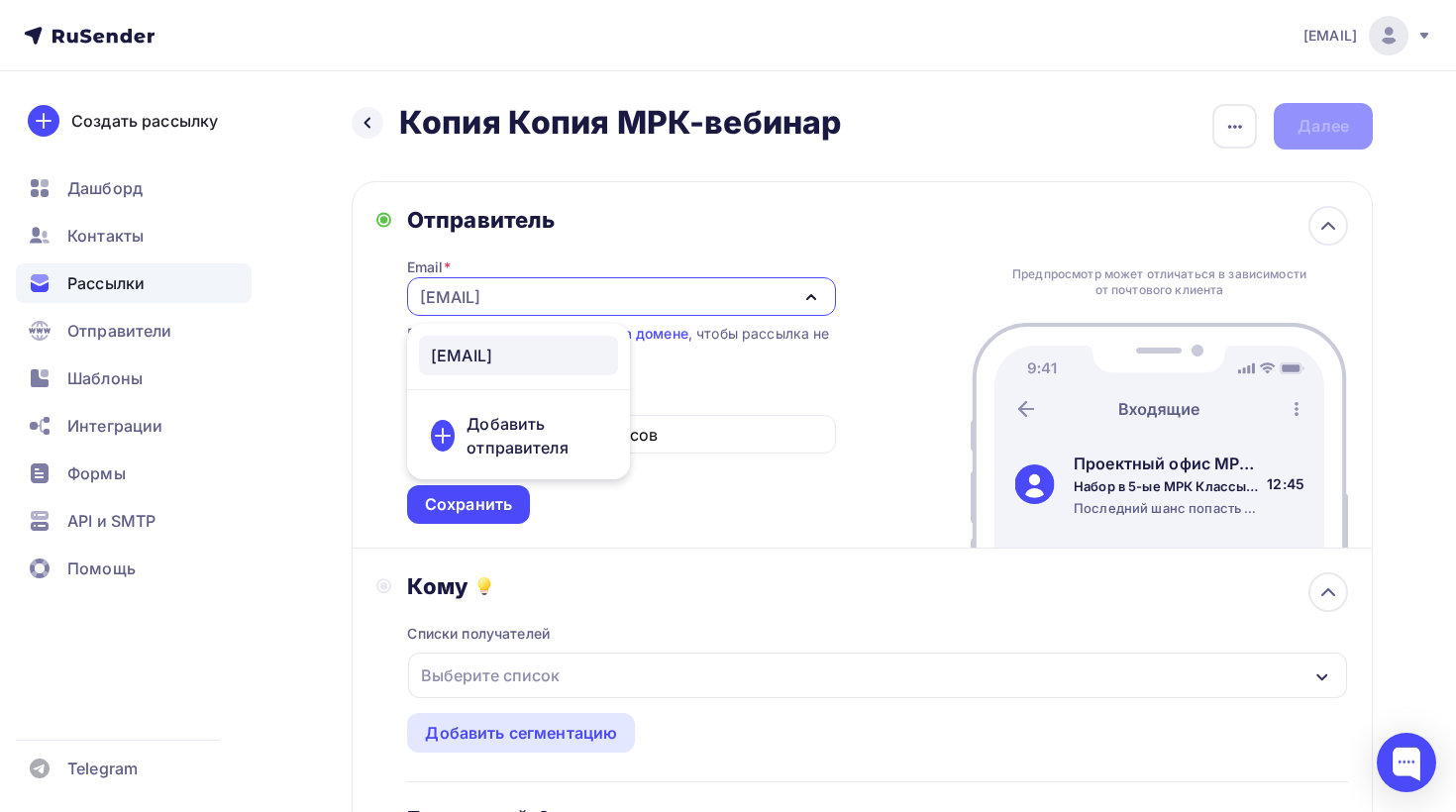 click on "Добавить отправителя" at bounding box center (536, 436) 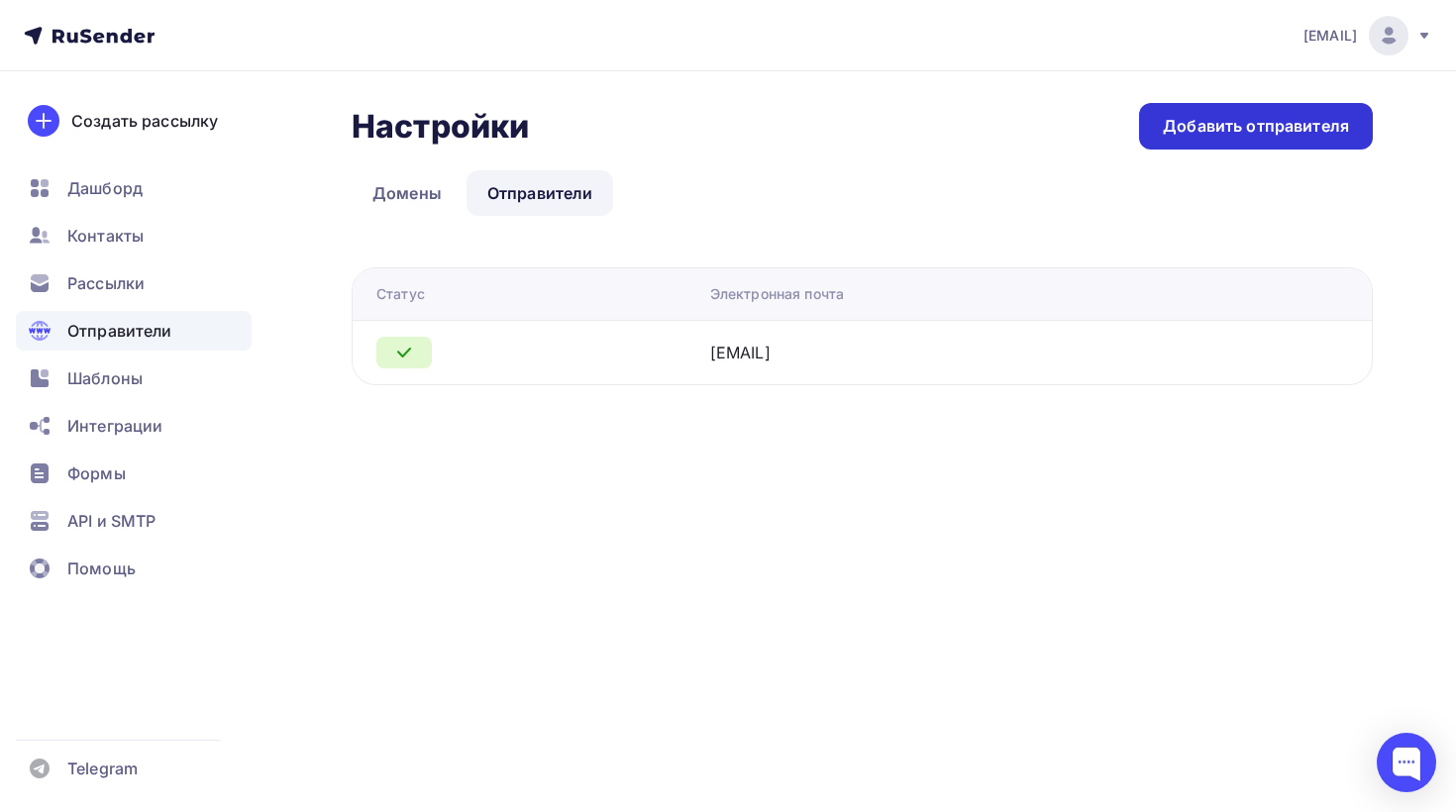 click on "Добавить отправителя" at bounding box center (1256, 126) 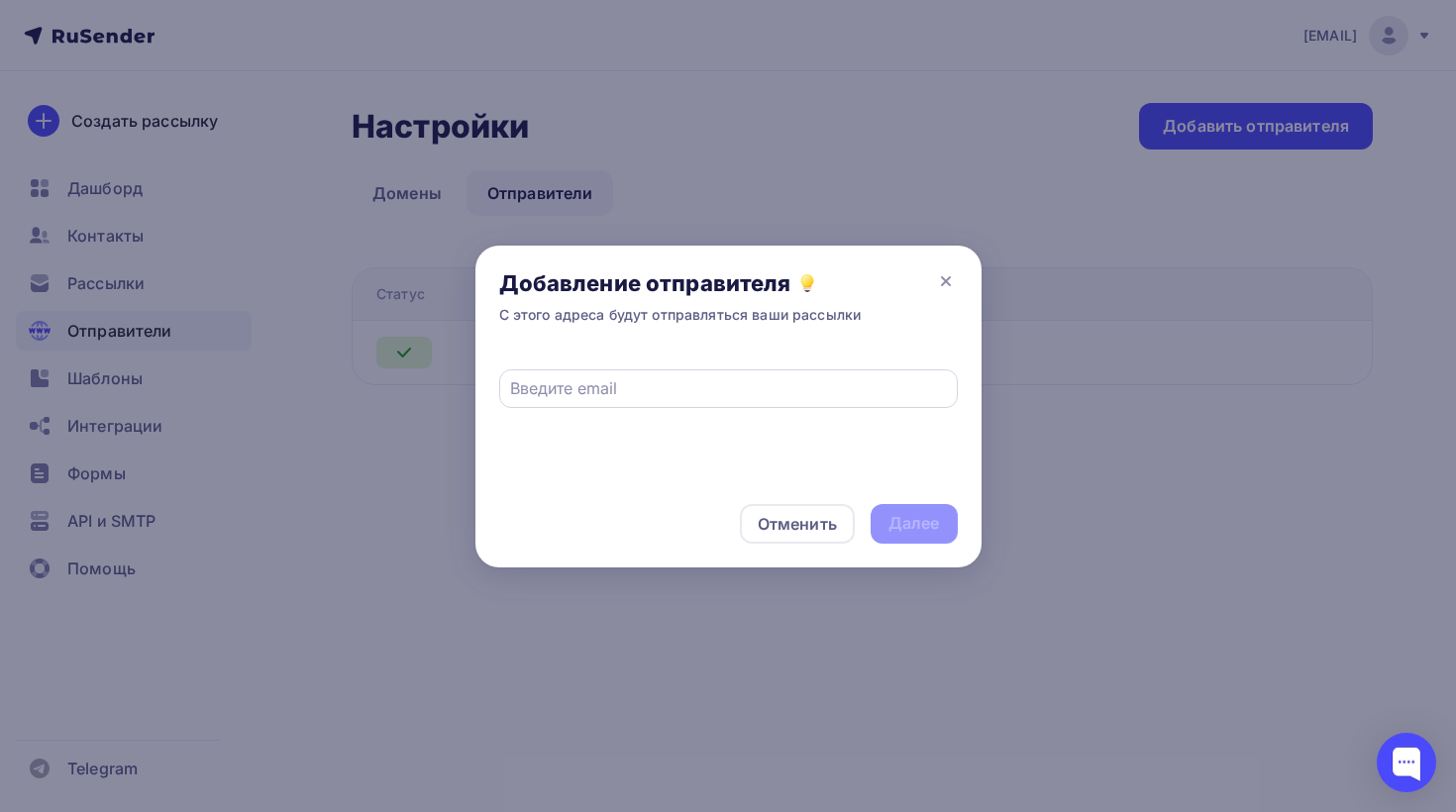 click at bounding box center [728, 388] 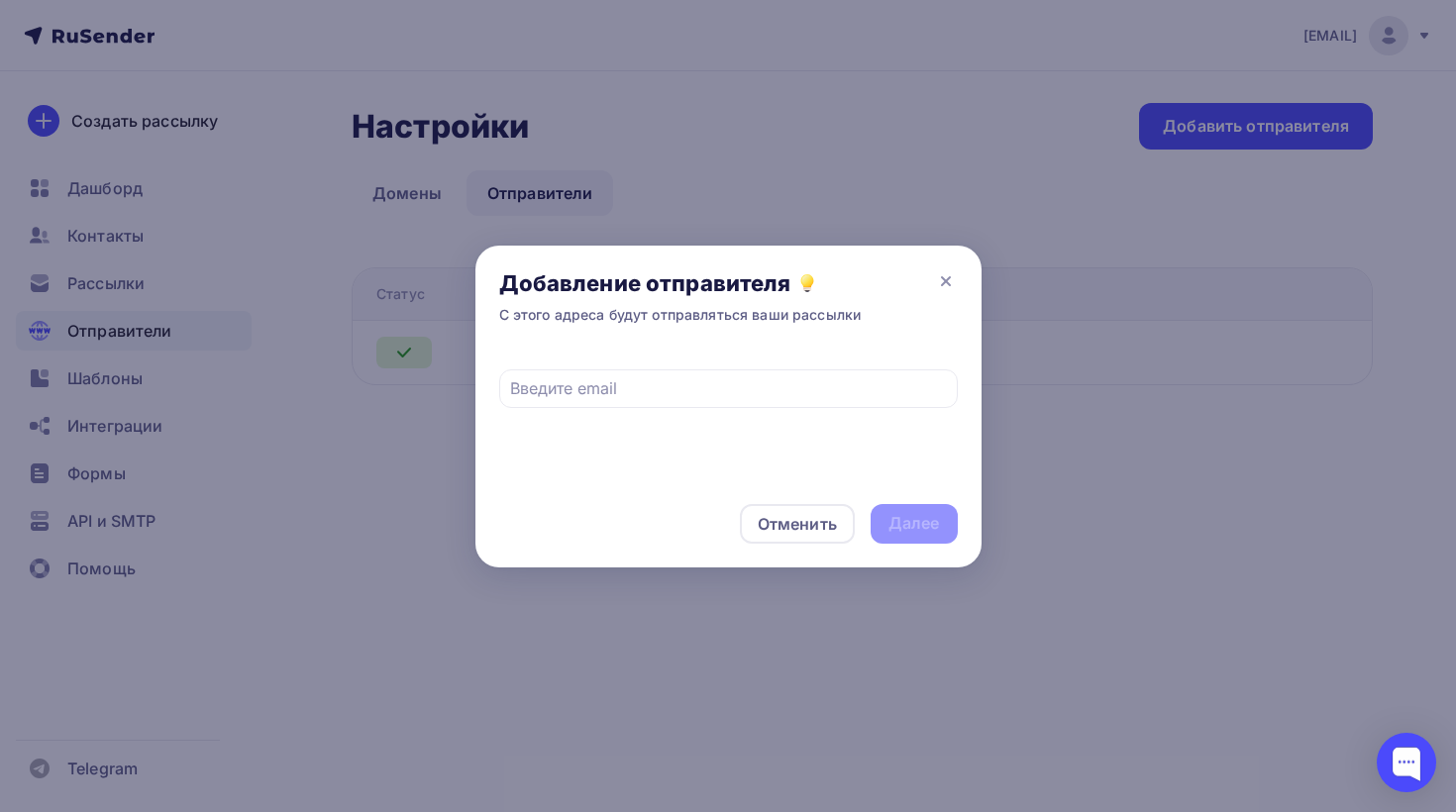 click at bounding box center [728, 378] 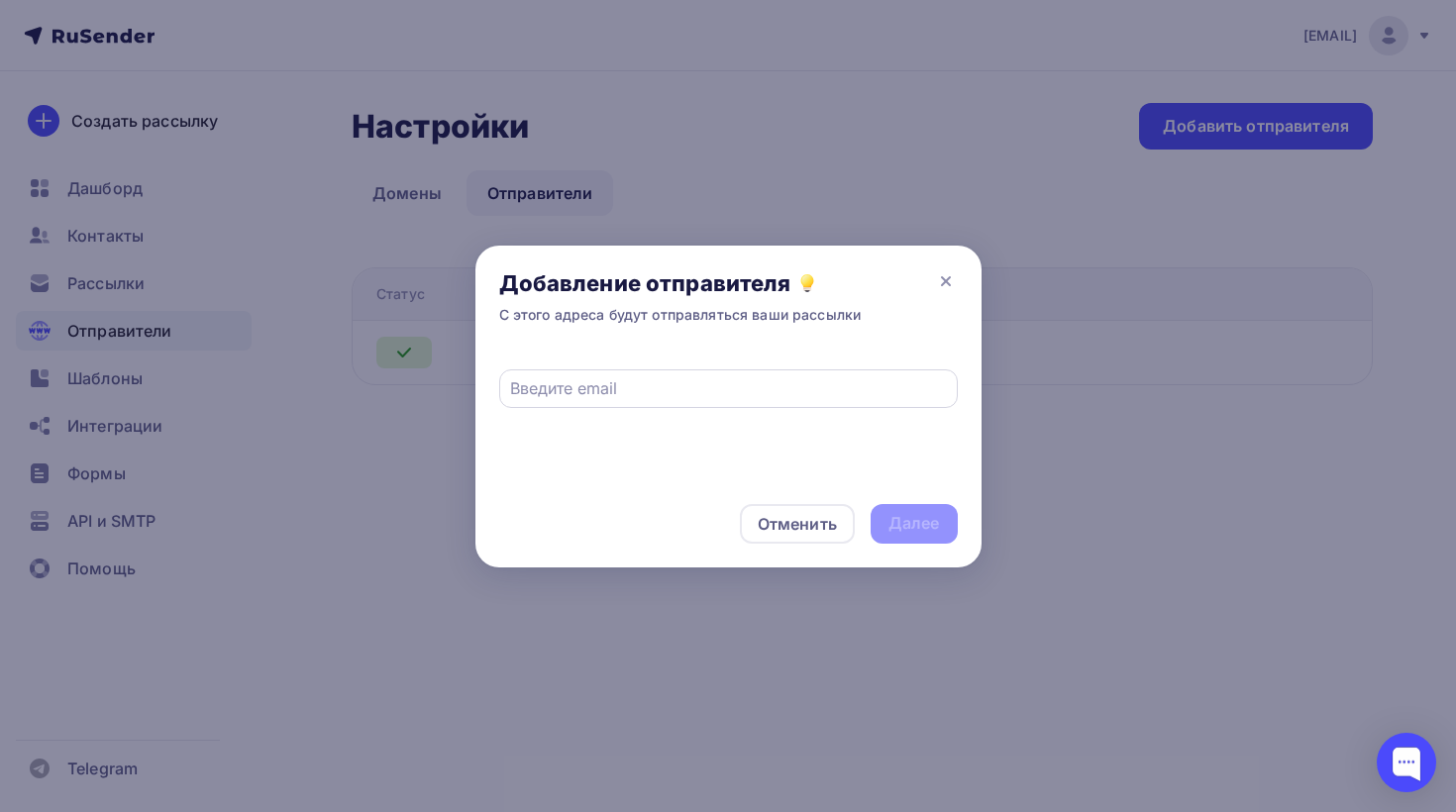 click at bounding box center [728, 388] 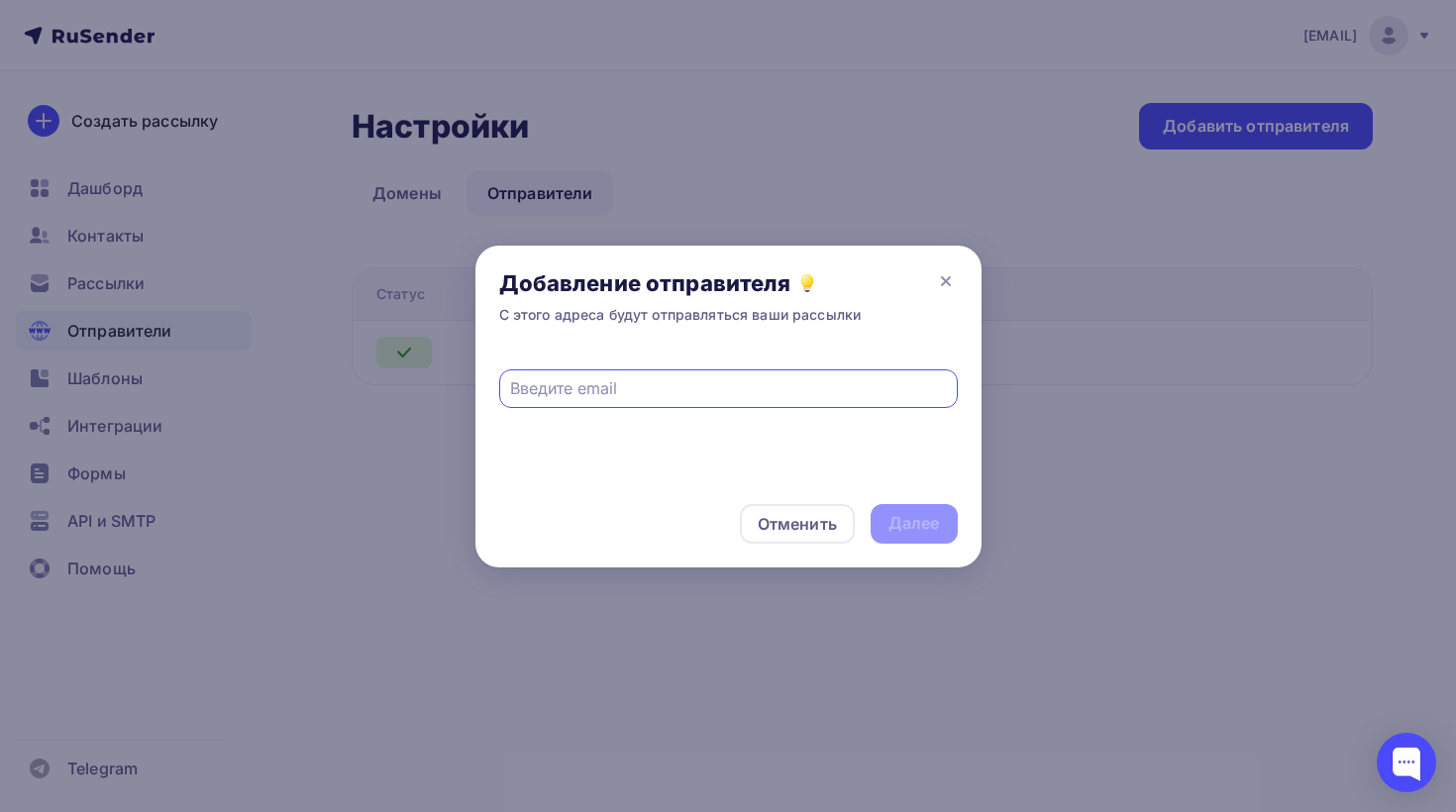 paste on "ceal-intership@yandex" 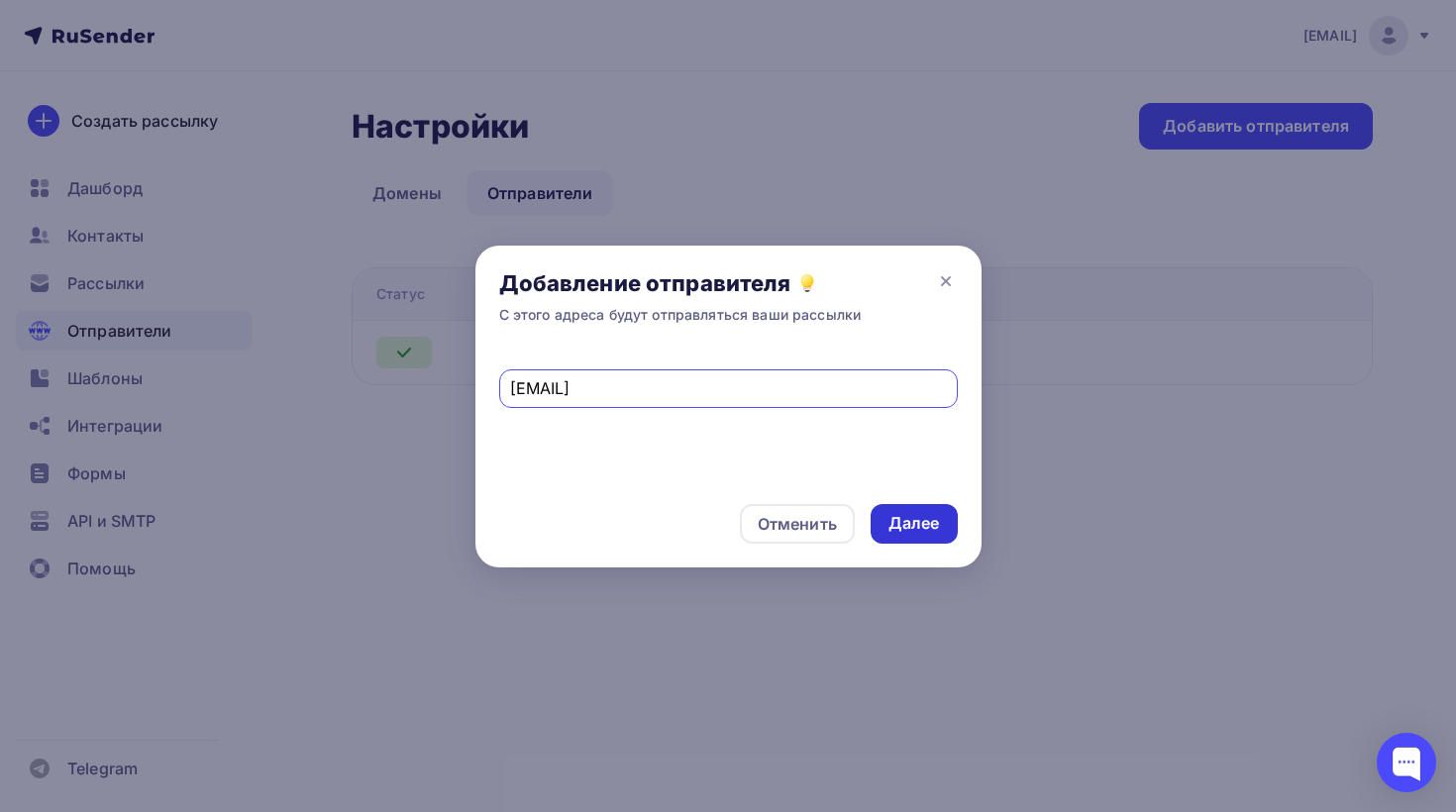 type on "ceal-intership@yandex.ru" 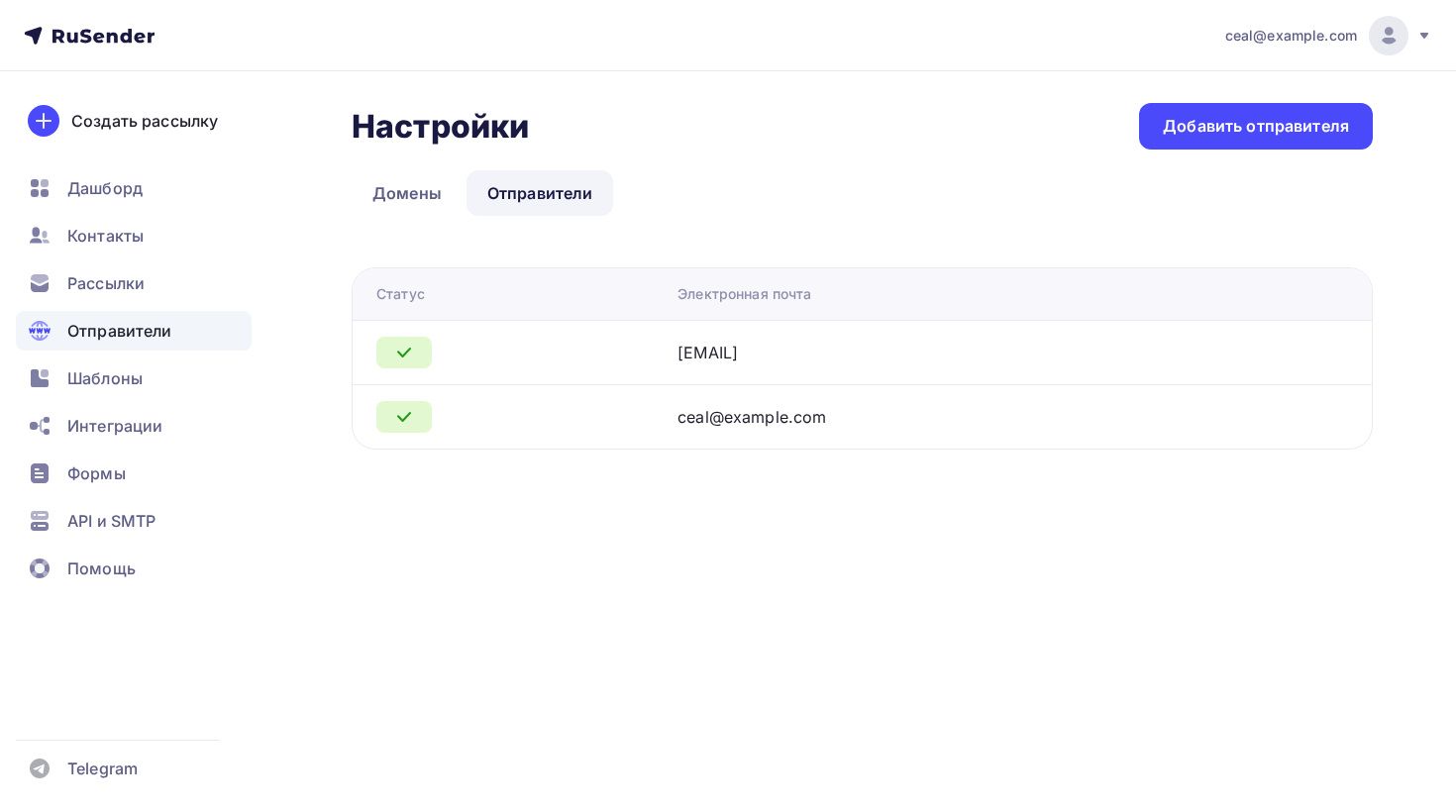 scroll, scrollTop: 0, scrollLeft: 0, axis: both 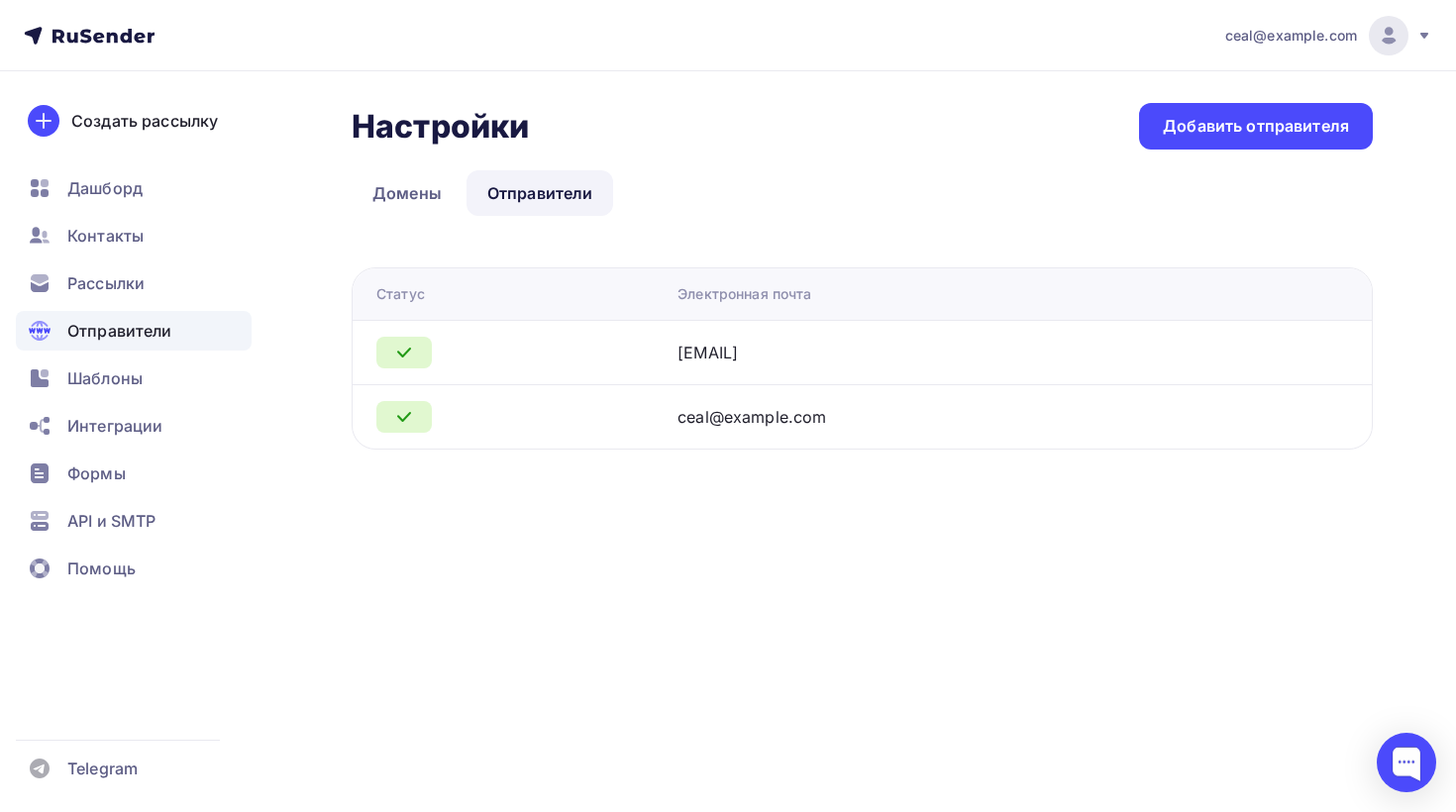 drag, startPoint x: 635, startPoint y: 356, endPoint x: 857, endPoint y: 361, distance: 222.0563 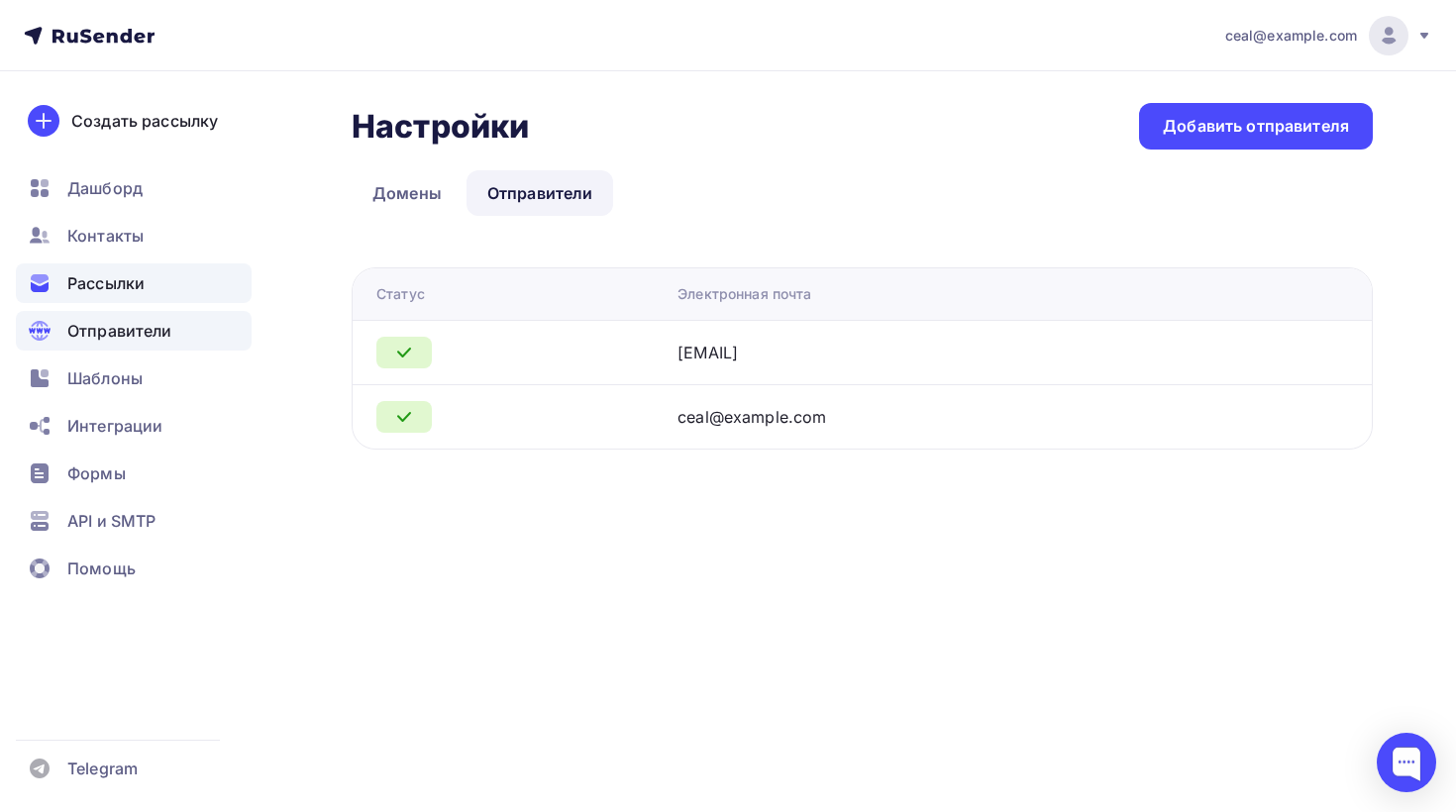 click on "Рассылки" at bounding box center (134, 283) 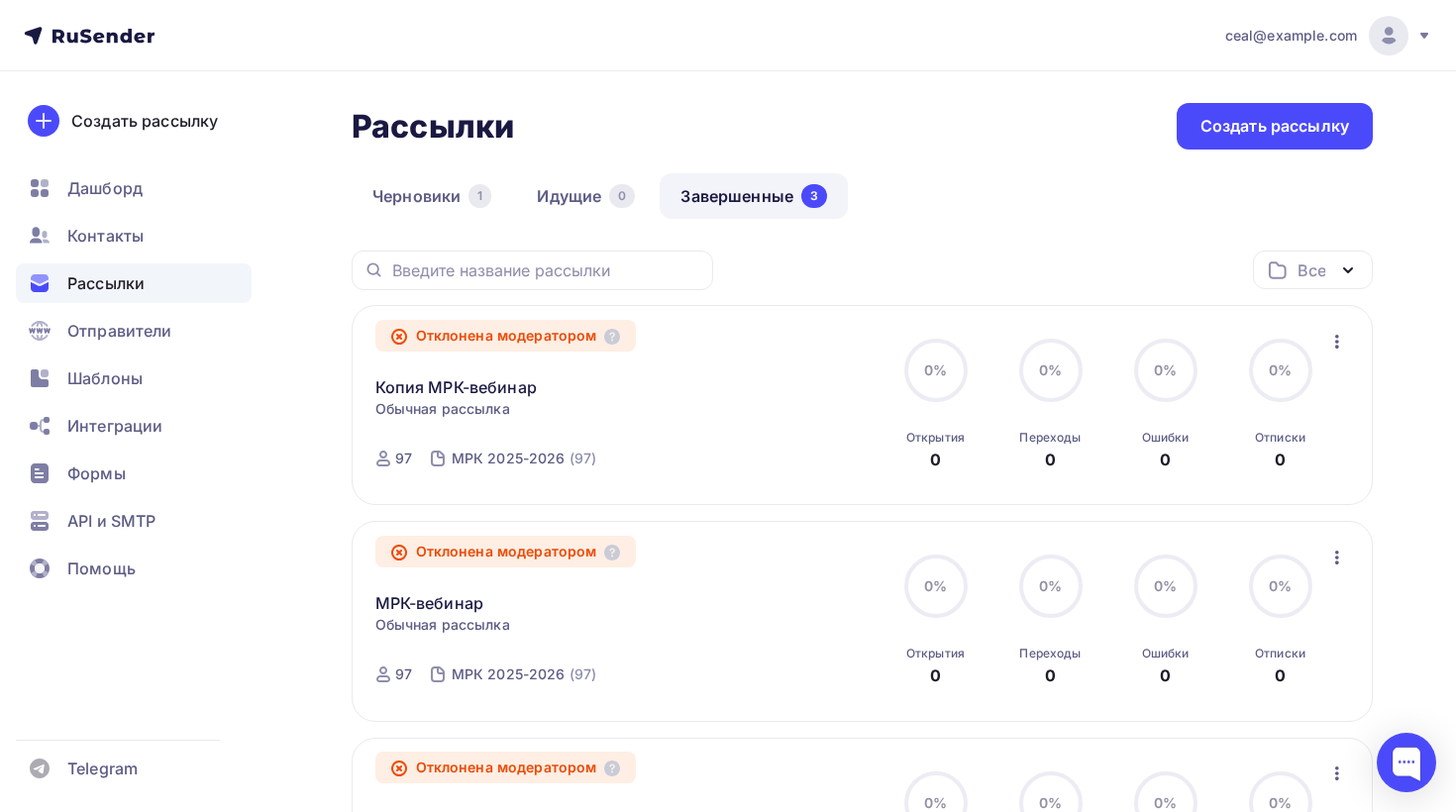 click 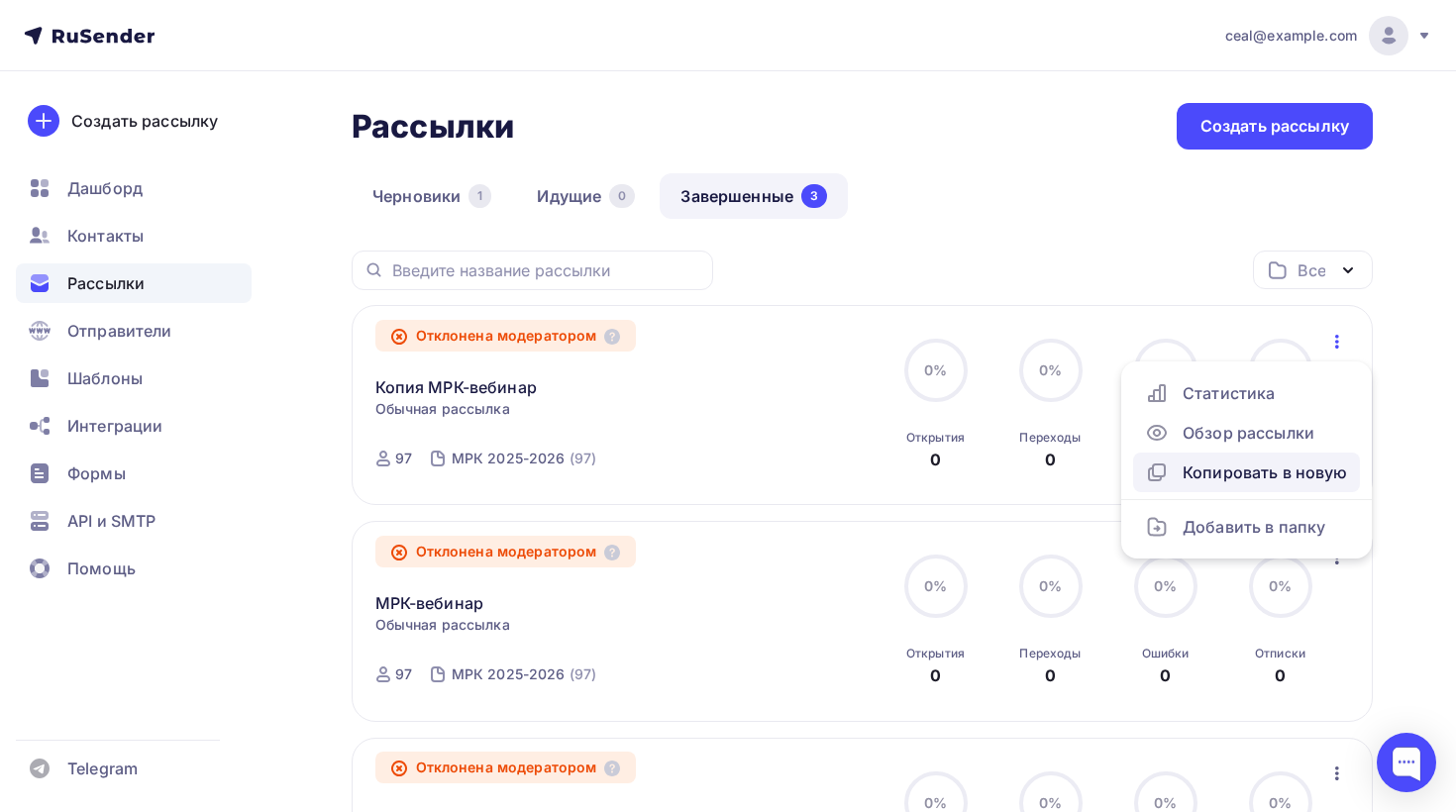 click on "Копировать в новую" at bounding box center [1246, 472] 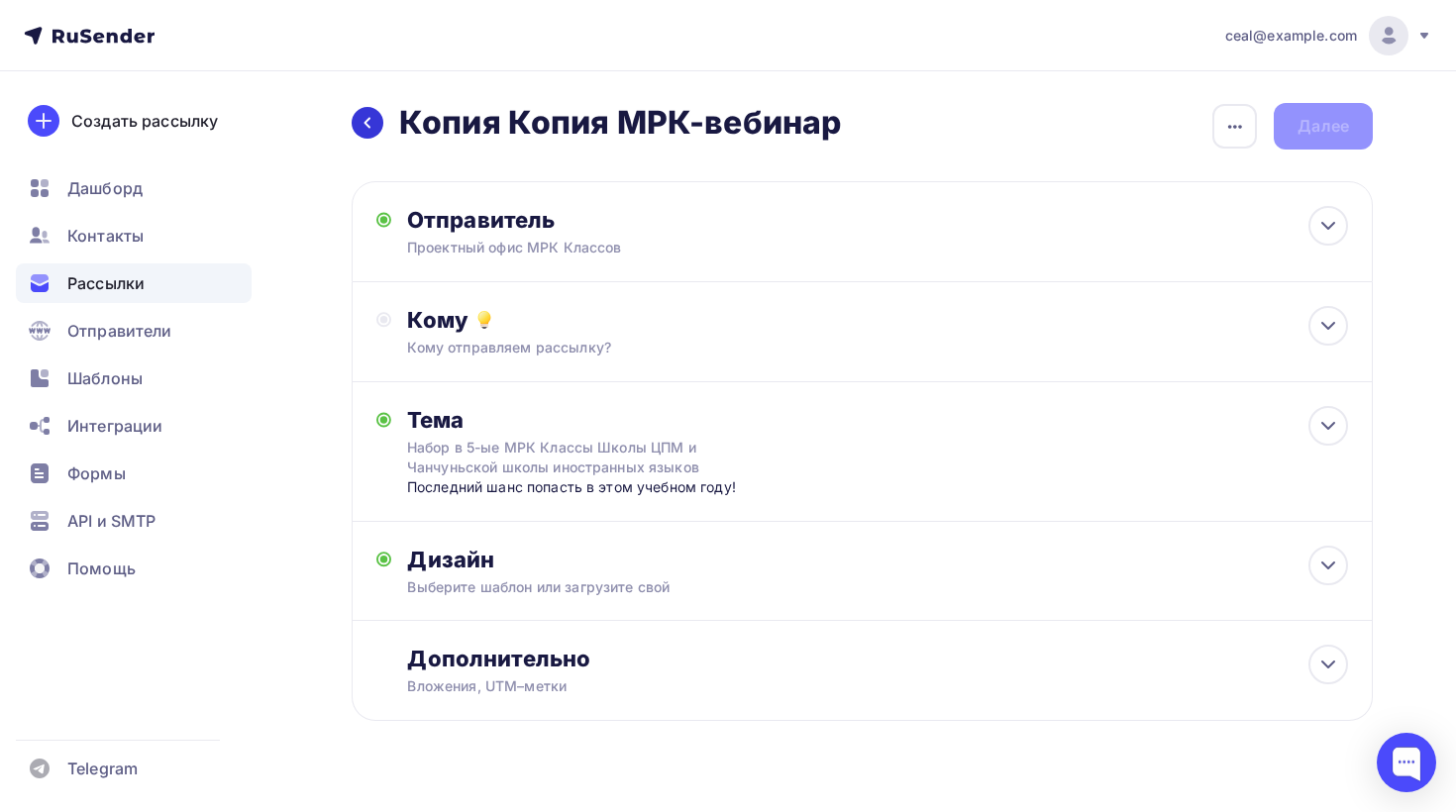 click 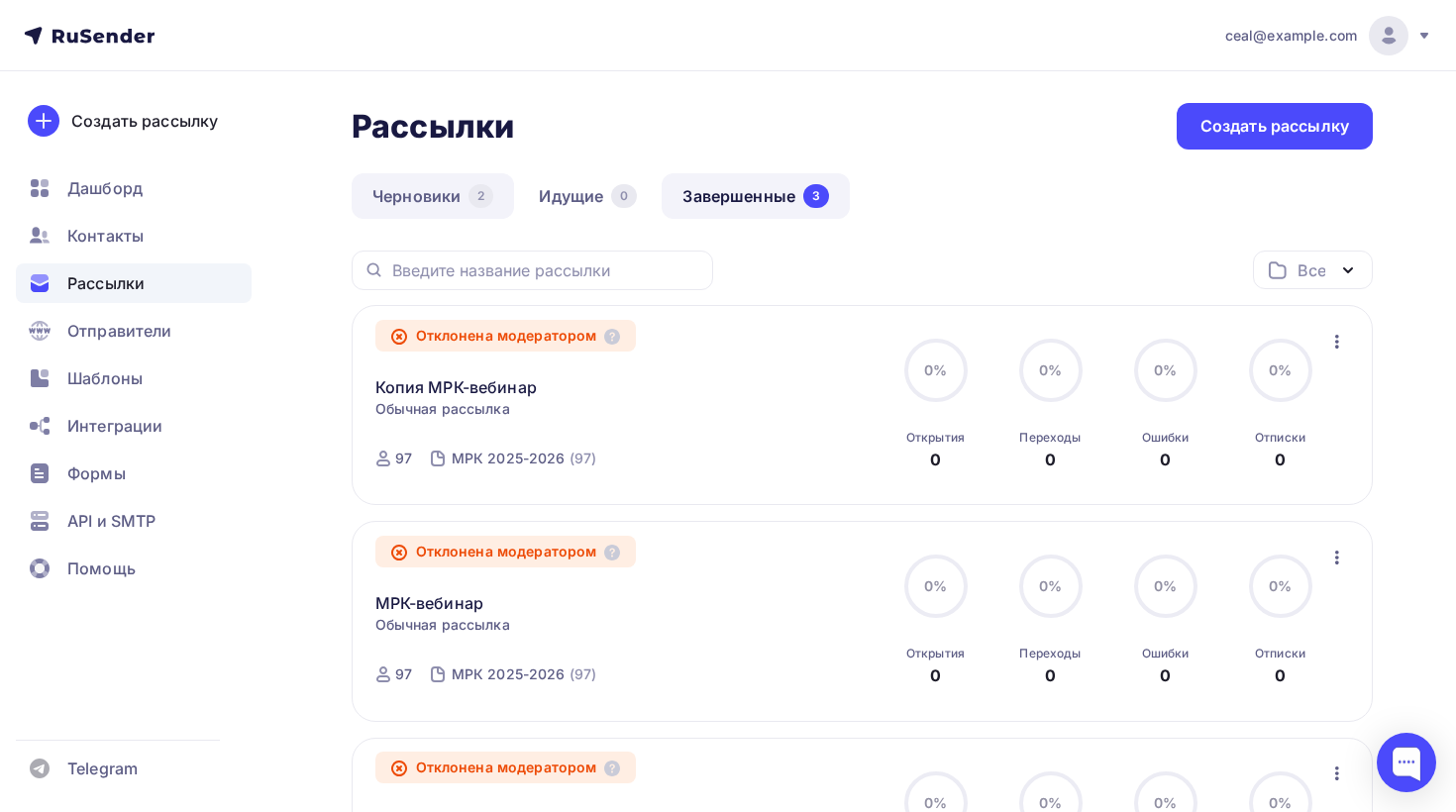 click on "Черновики
2" at bounding box center (433, 196) 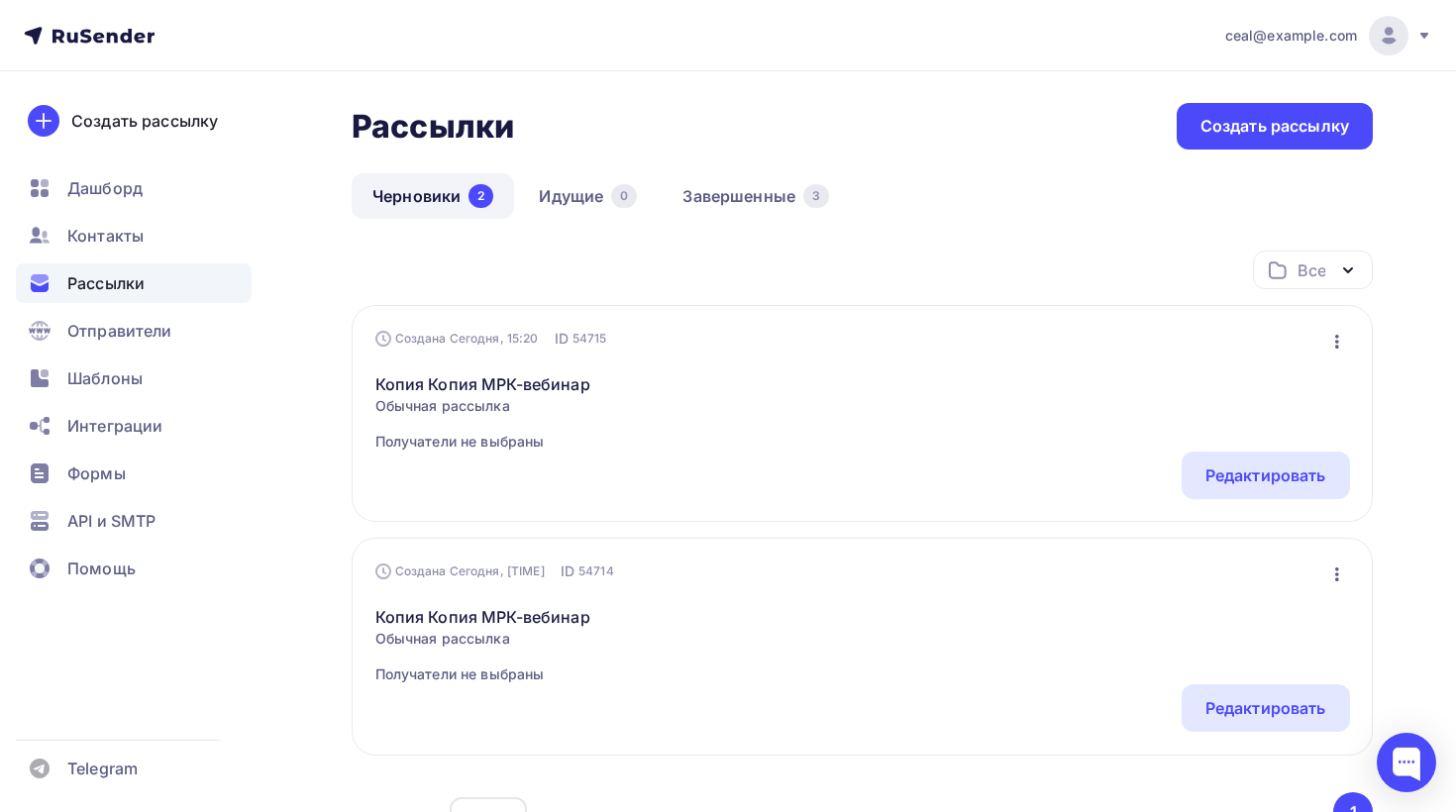 click 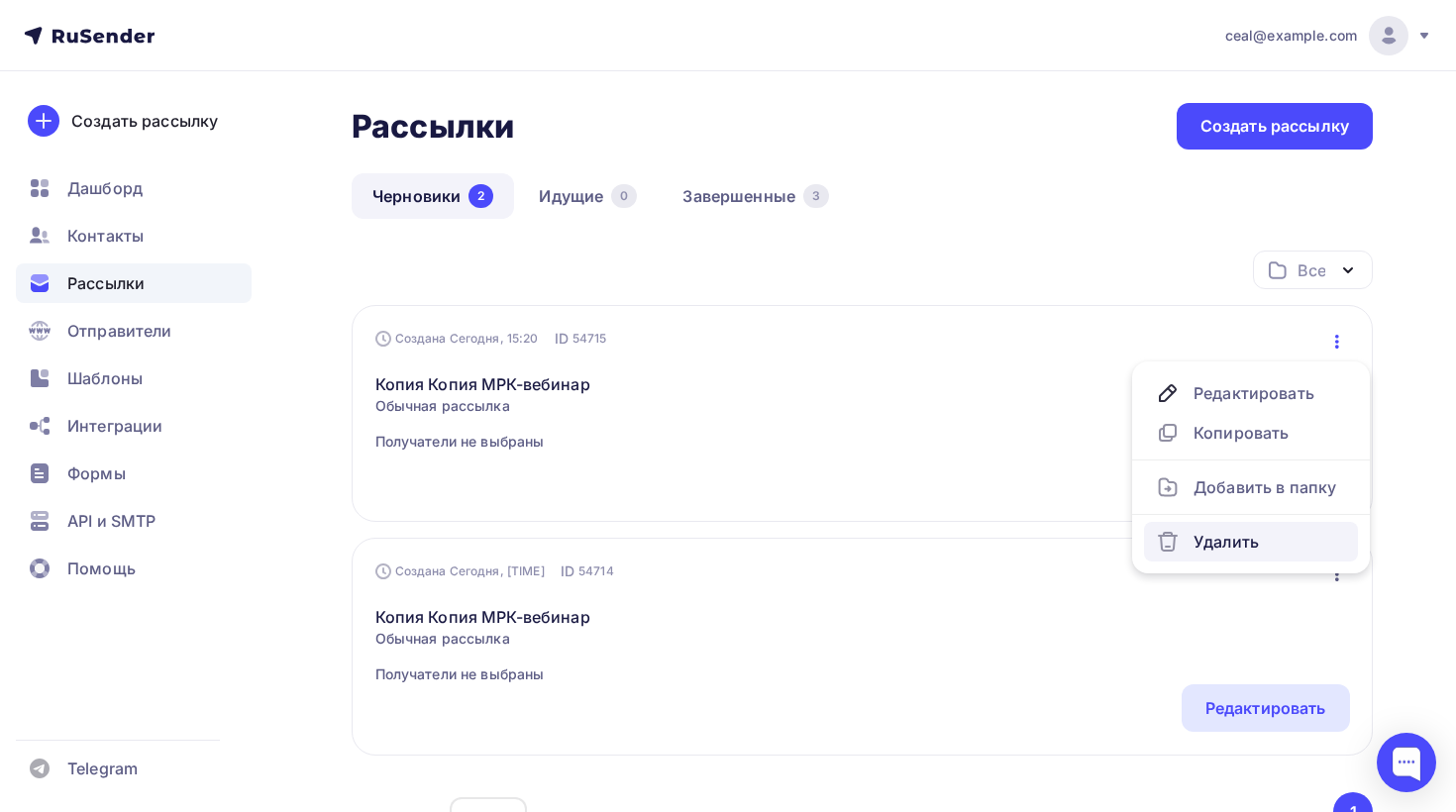 click on "Удалить" at bounding box center [1251, 542] 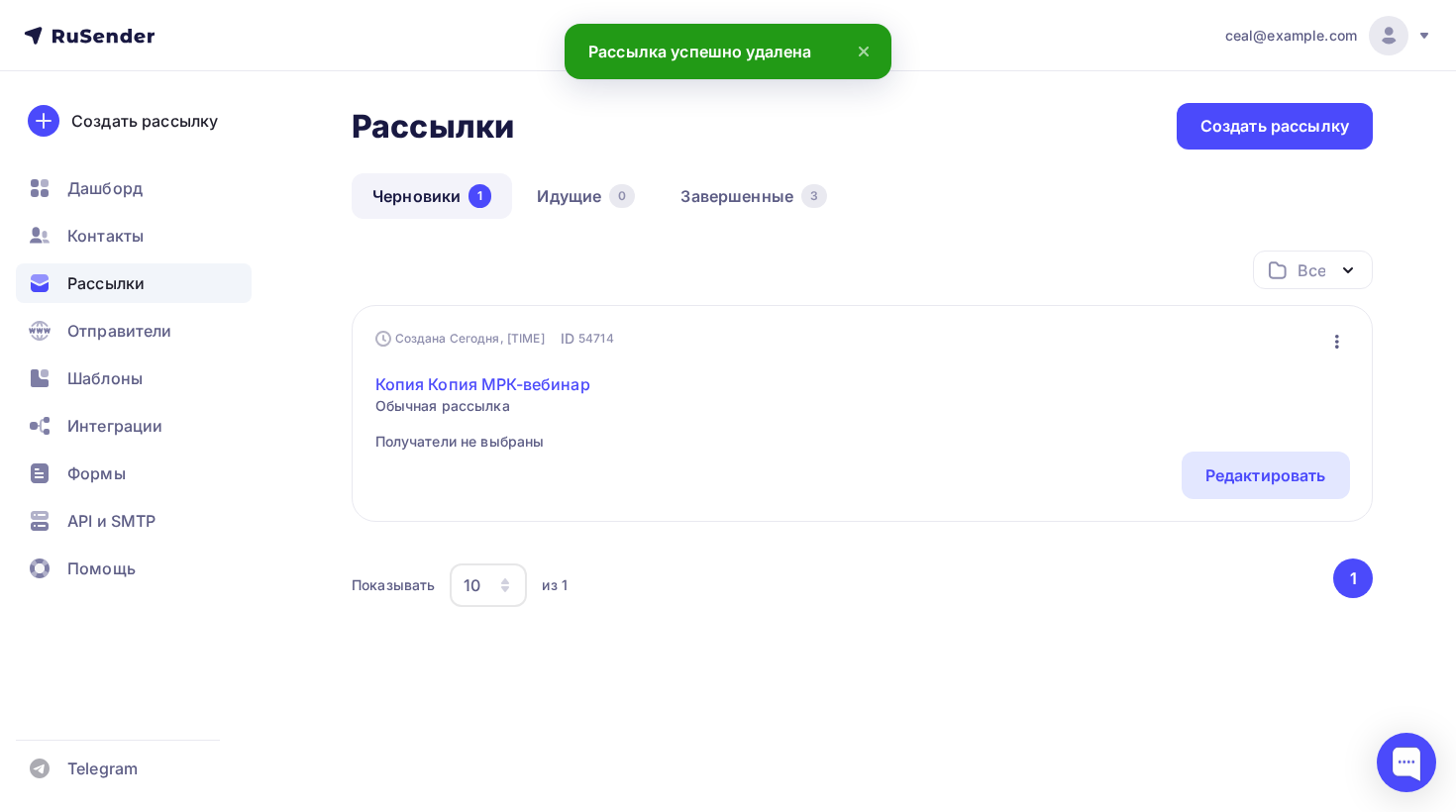 click on "Копия Копия МРК-вебинар" at bounding box center (482, 384) 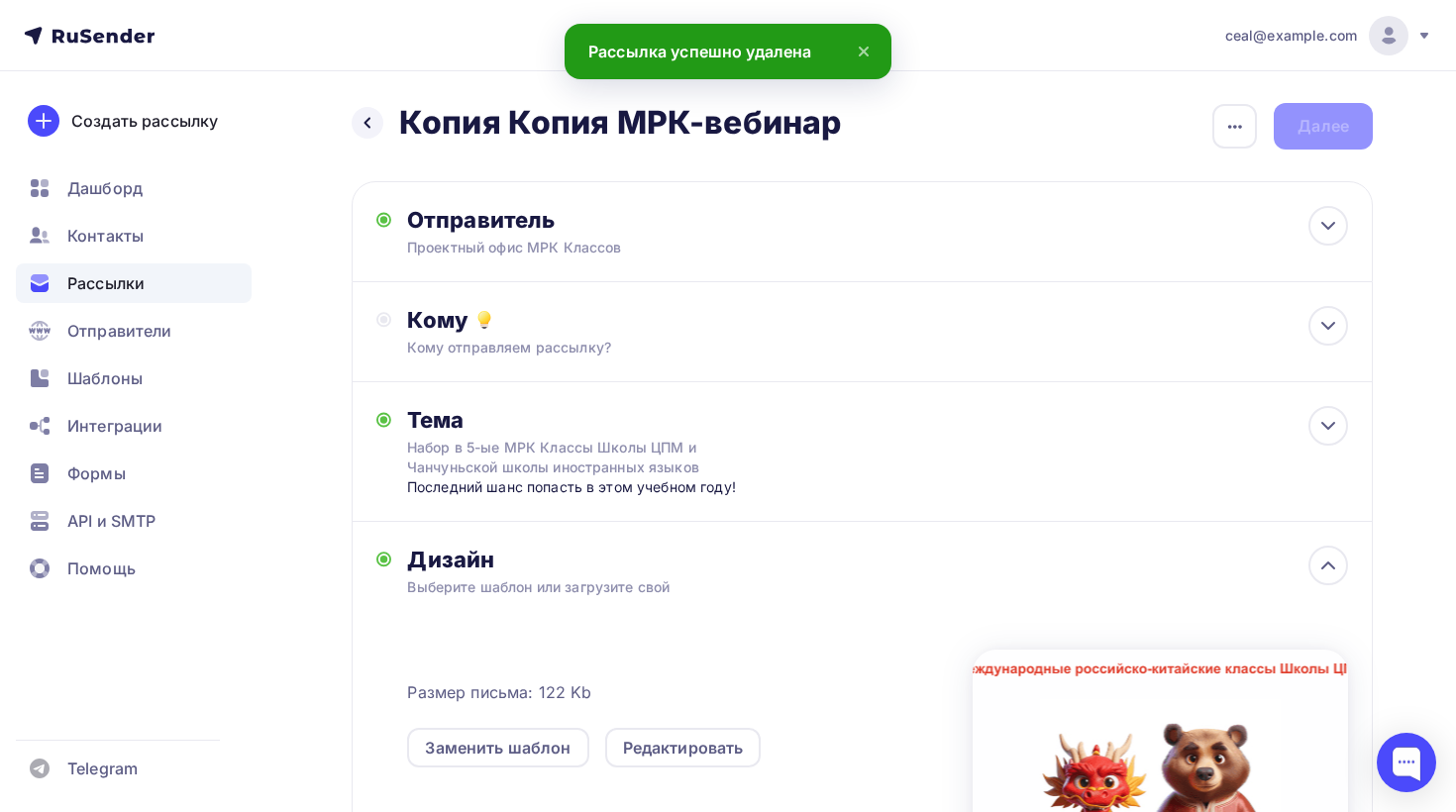 click on "Копия Копия МРК-вебинар" at bounding box center [620, 123] 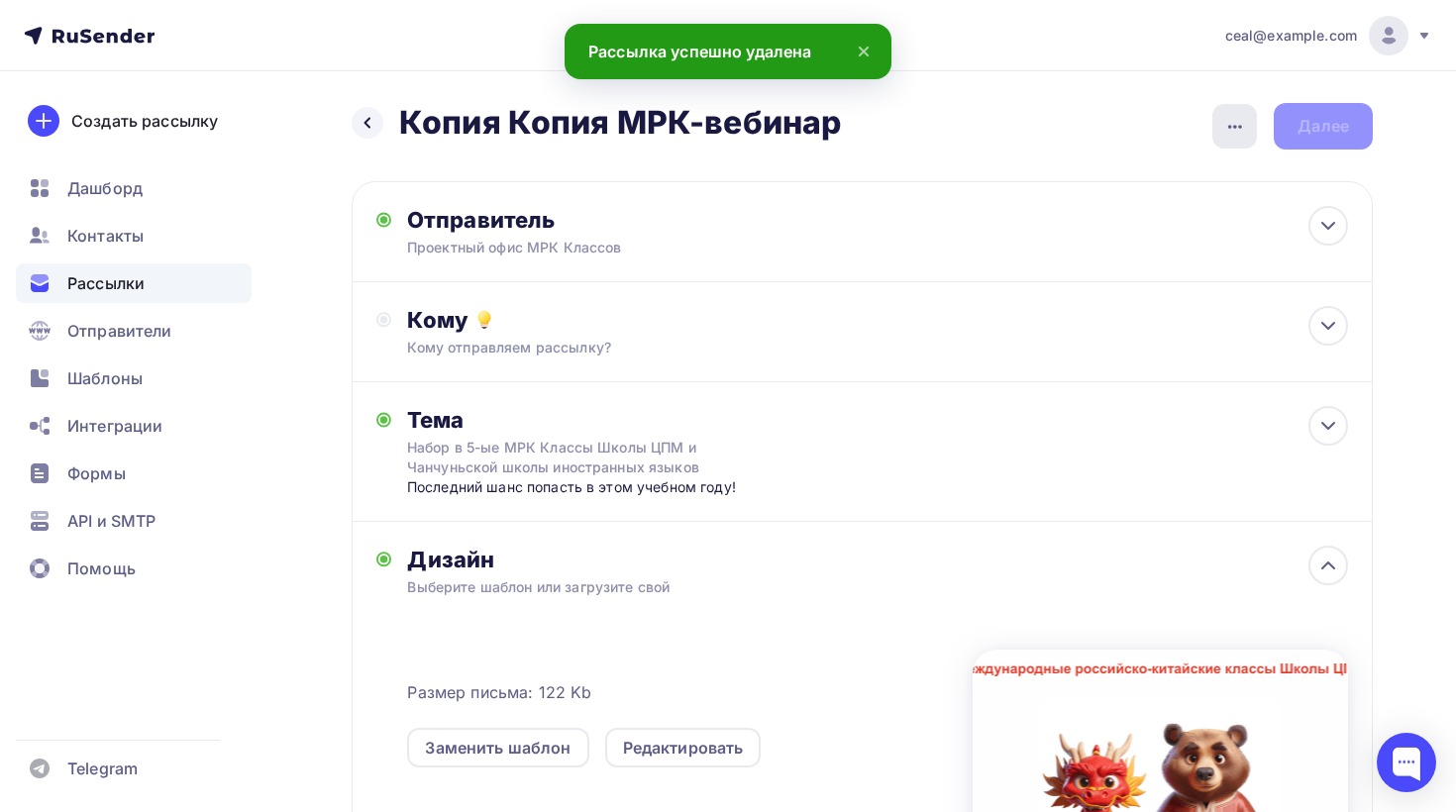 click 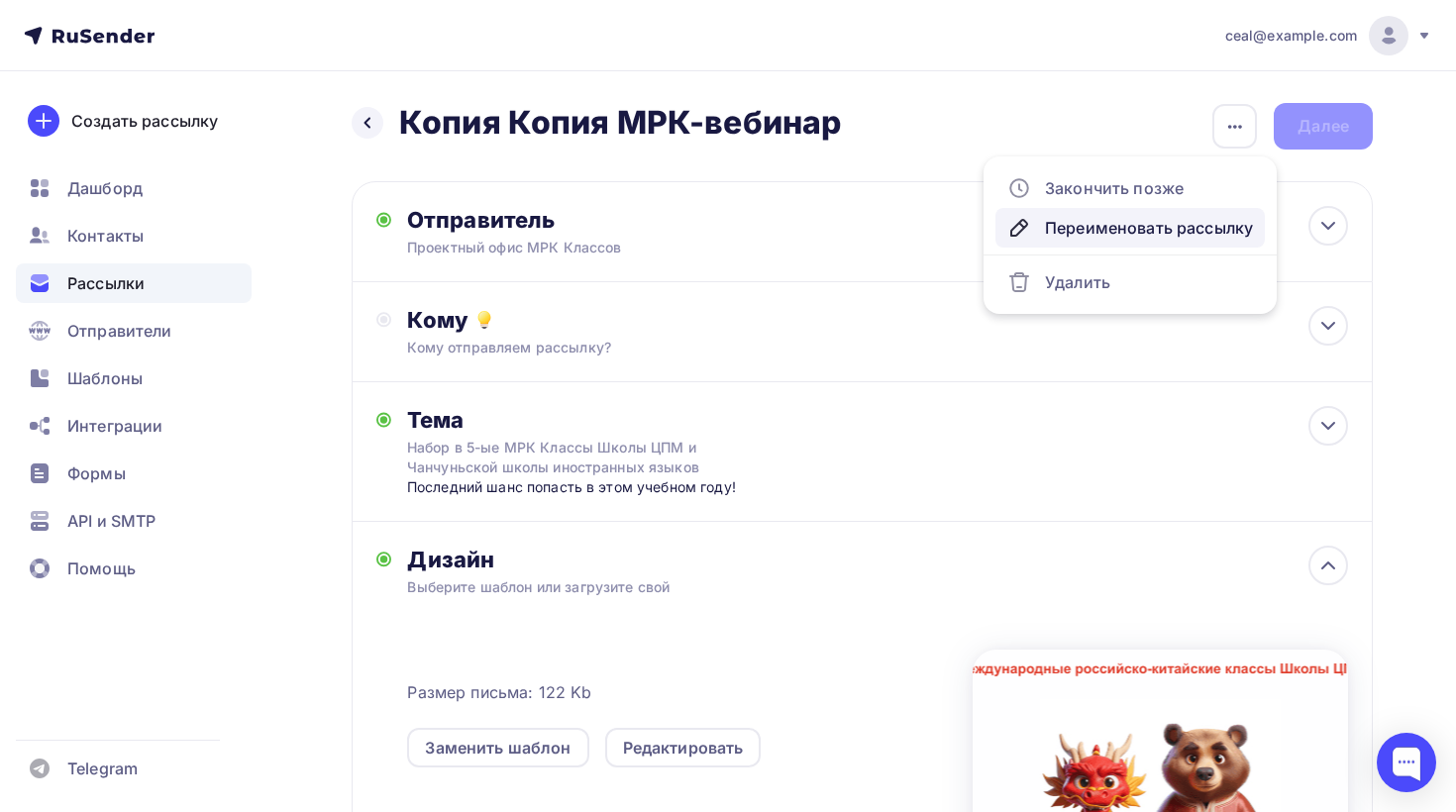 click on "Переименовать рассылку" at bounding box center [1130, 228] 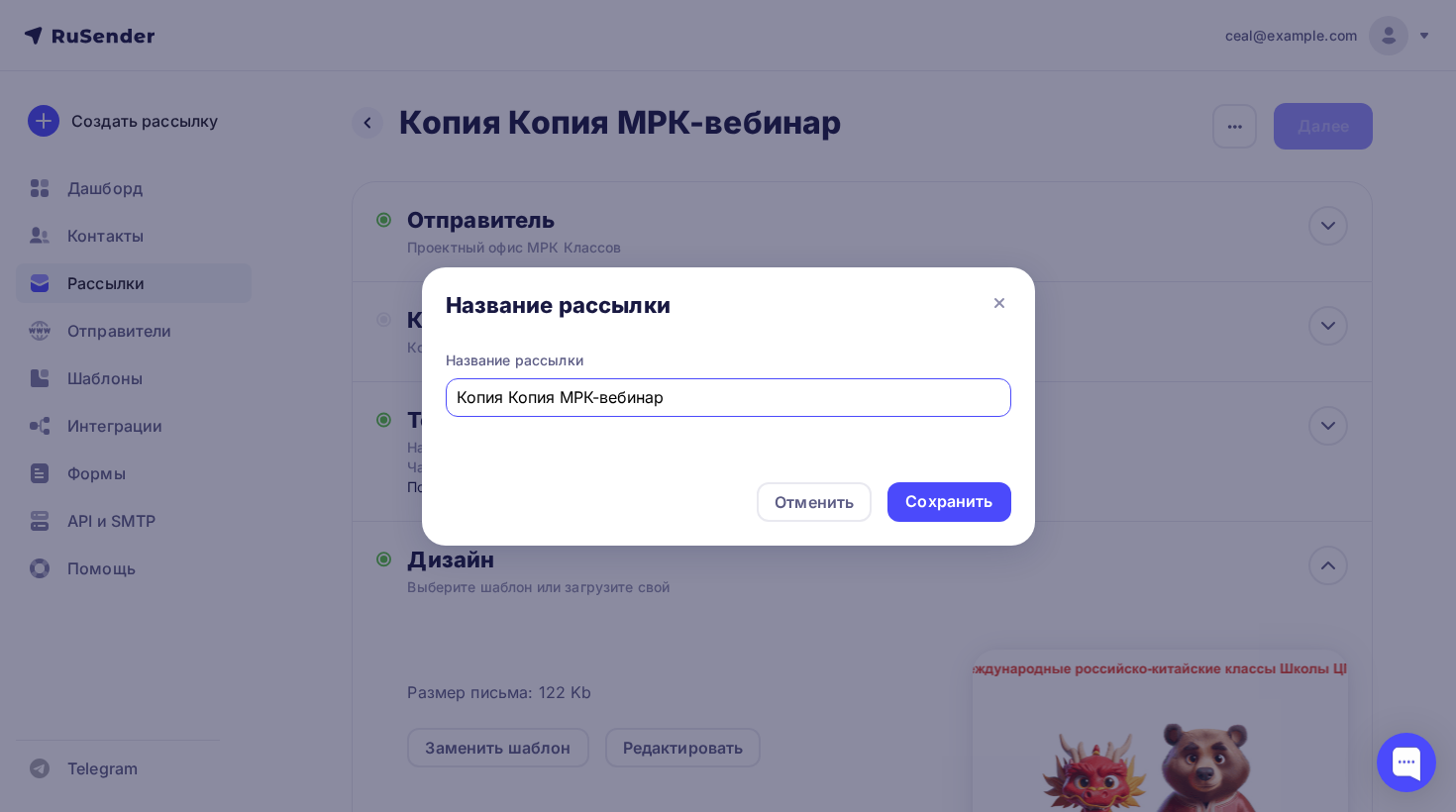 drag, startPoint x: 559, startPoint y: 391, endPoint x: 297, endPoint y: 376, distance: 262.42904 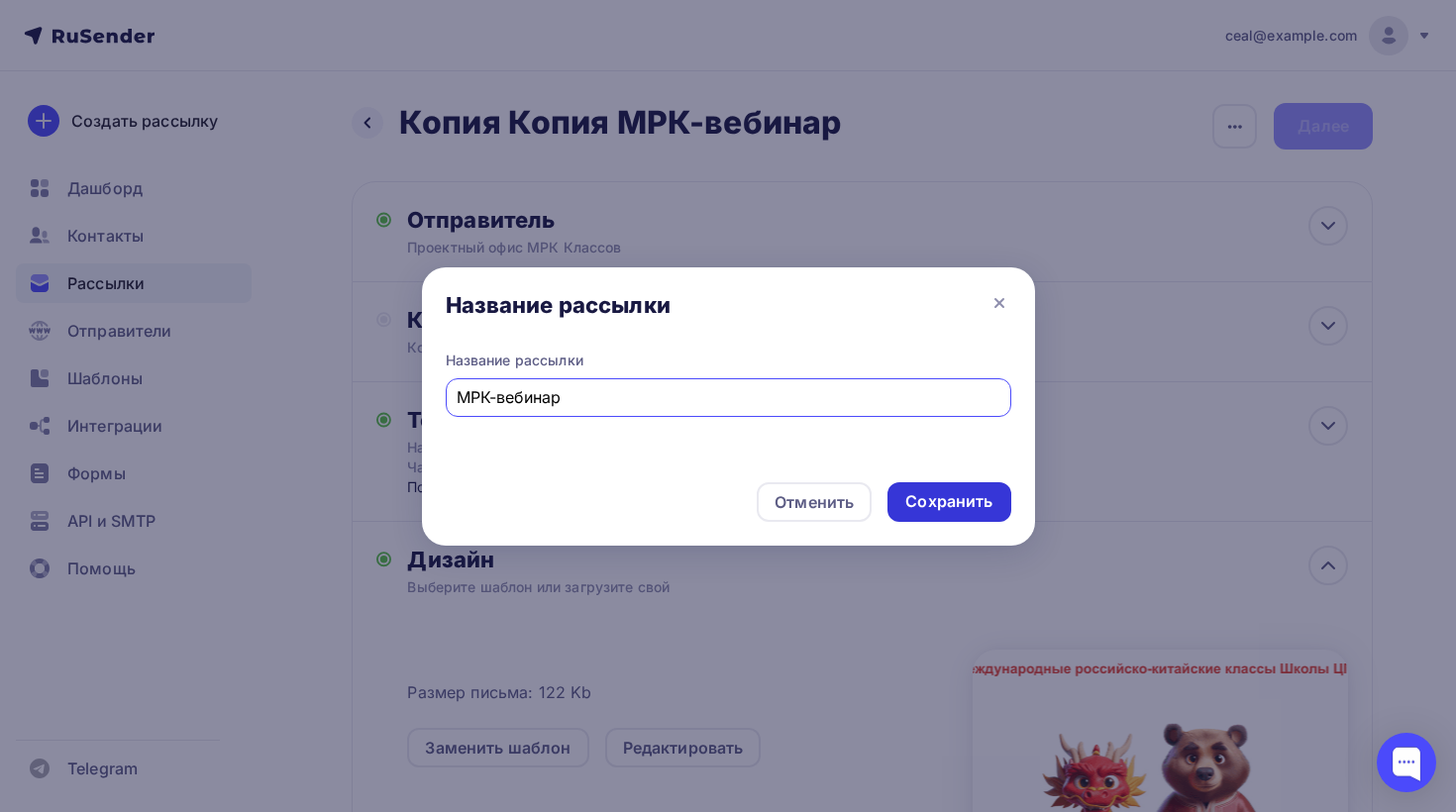 type on "МРК-вебинар" 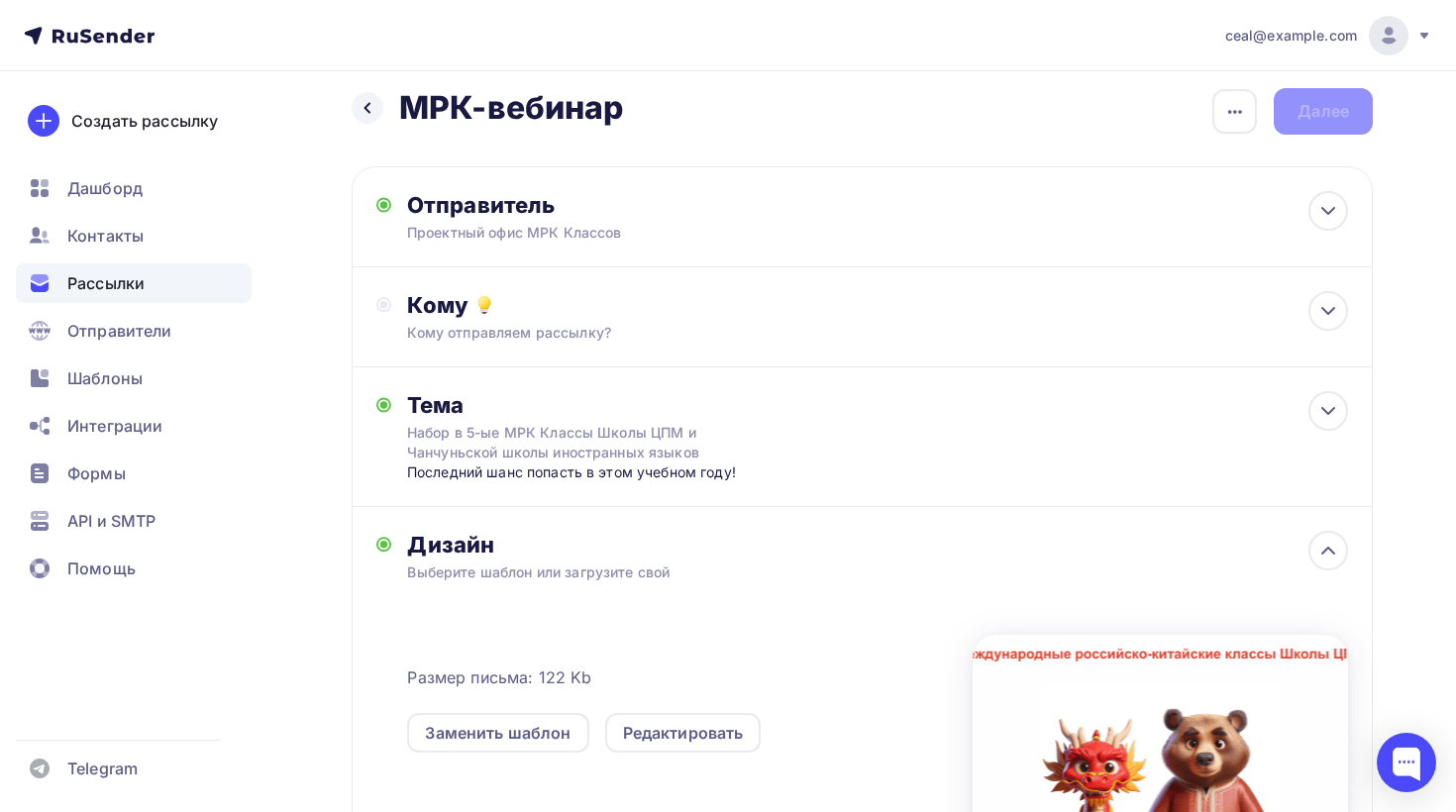 scroll, scrollTop: 21, scrollLeft: 0, axis: vertical 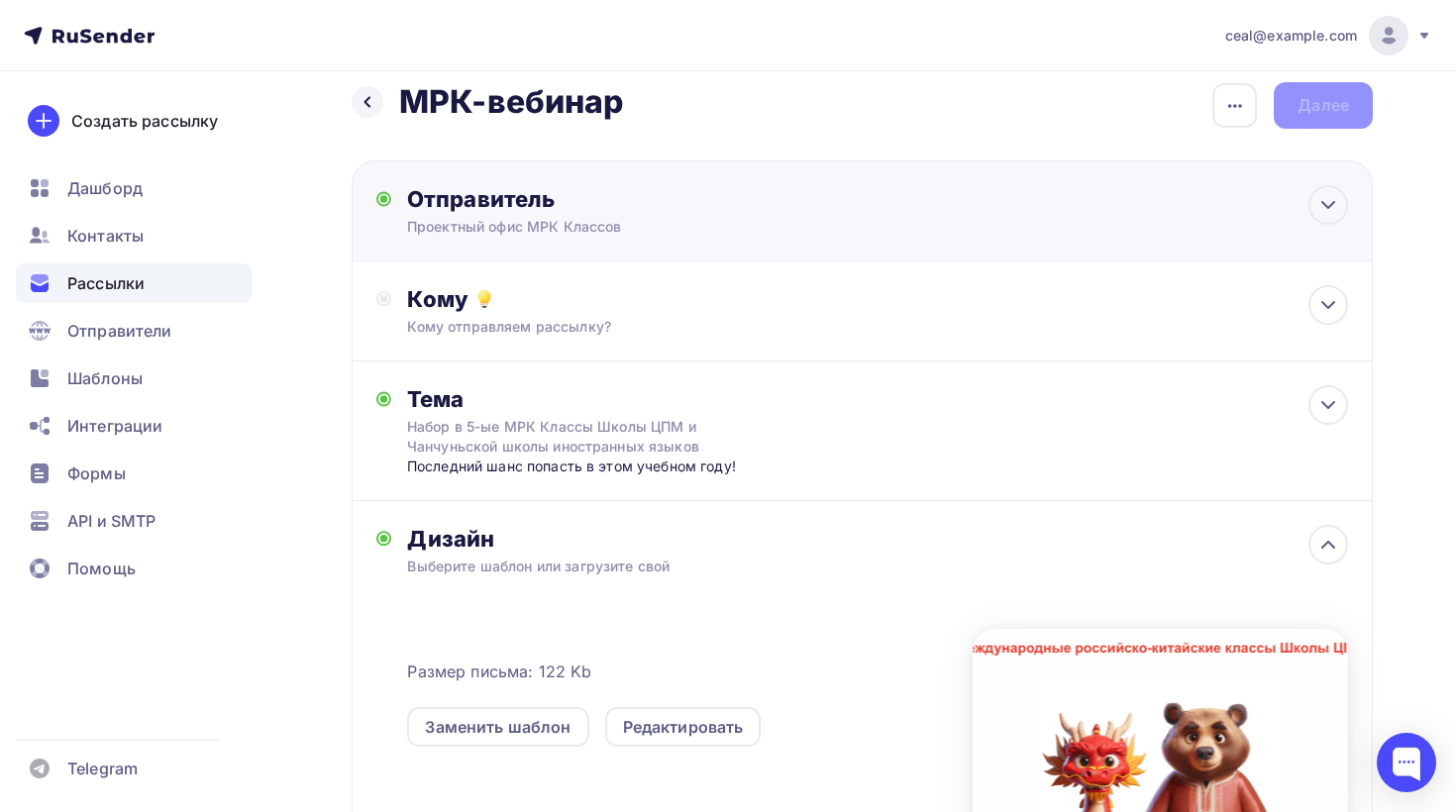 click on "Проектный офис МРК Классов" at bounding box center [600, 227] 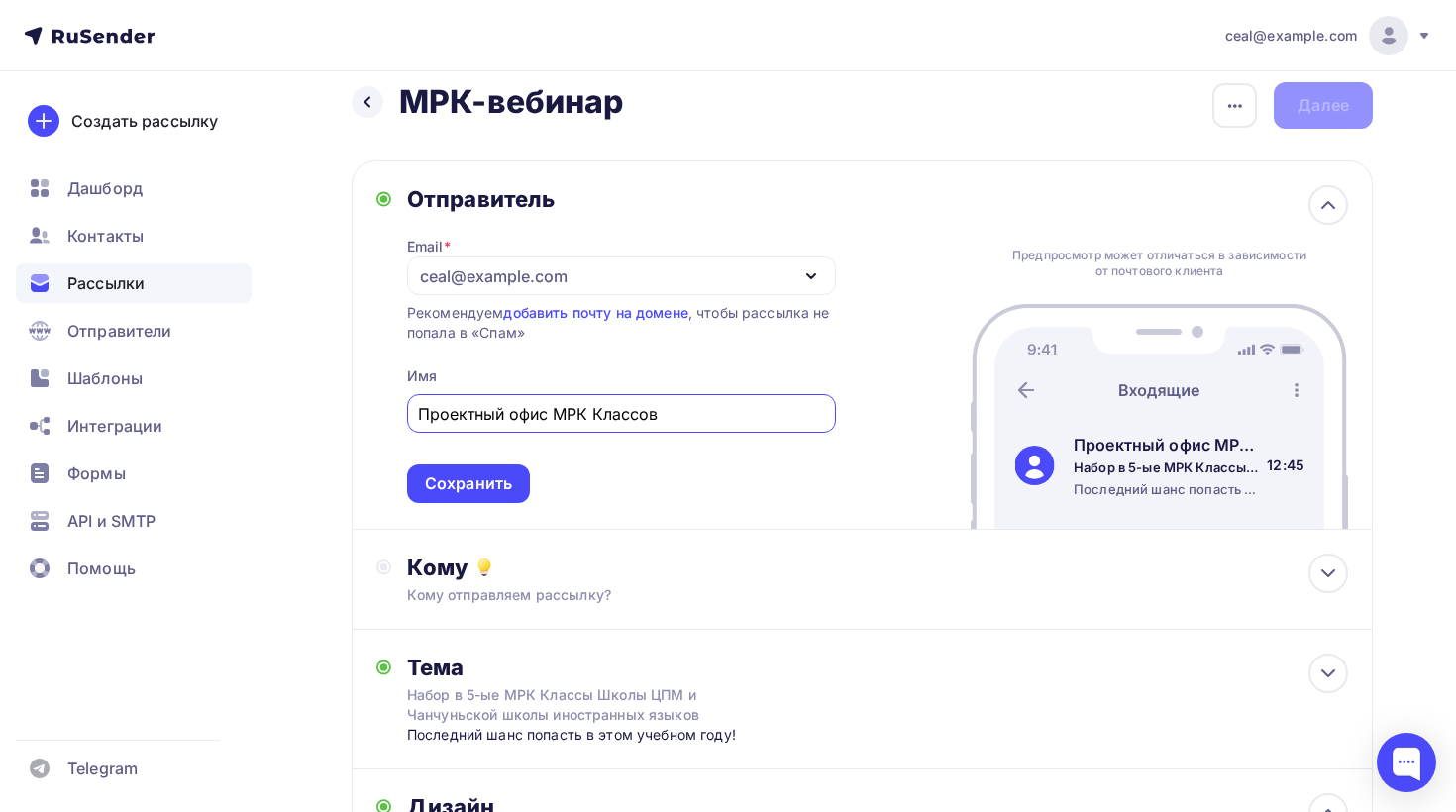 scroll, scrollTop: 0, scrollLeft: 0, axis: both 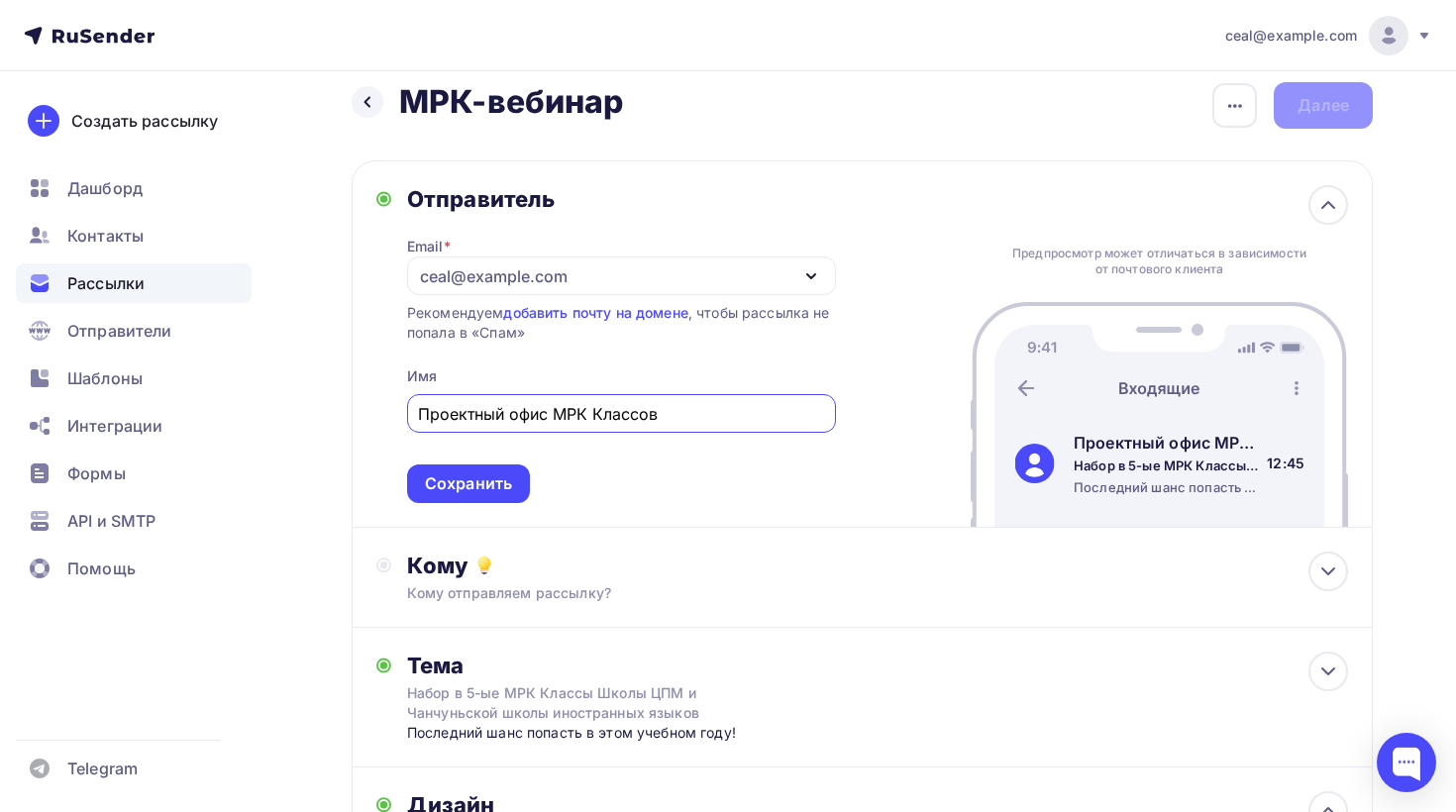 click on "[EMAIL]" at bounding box center (621, 275) 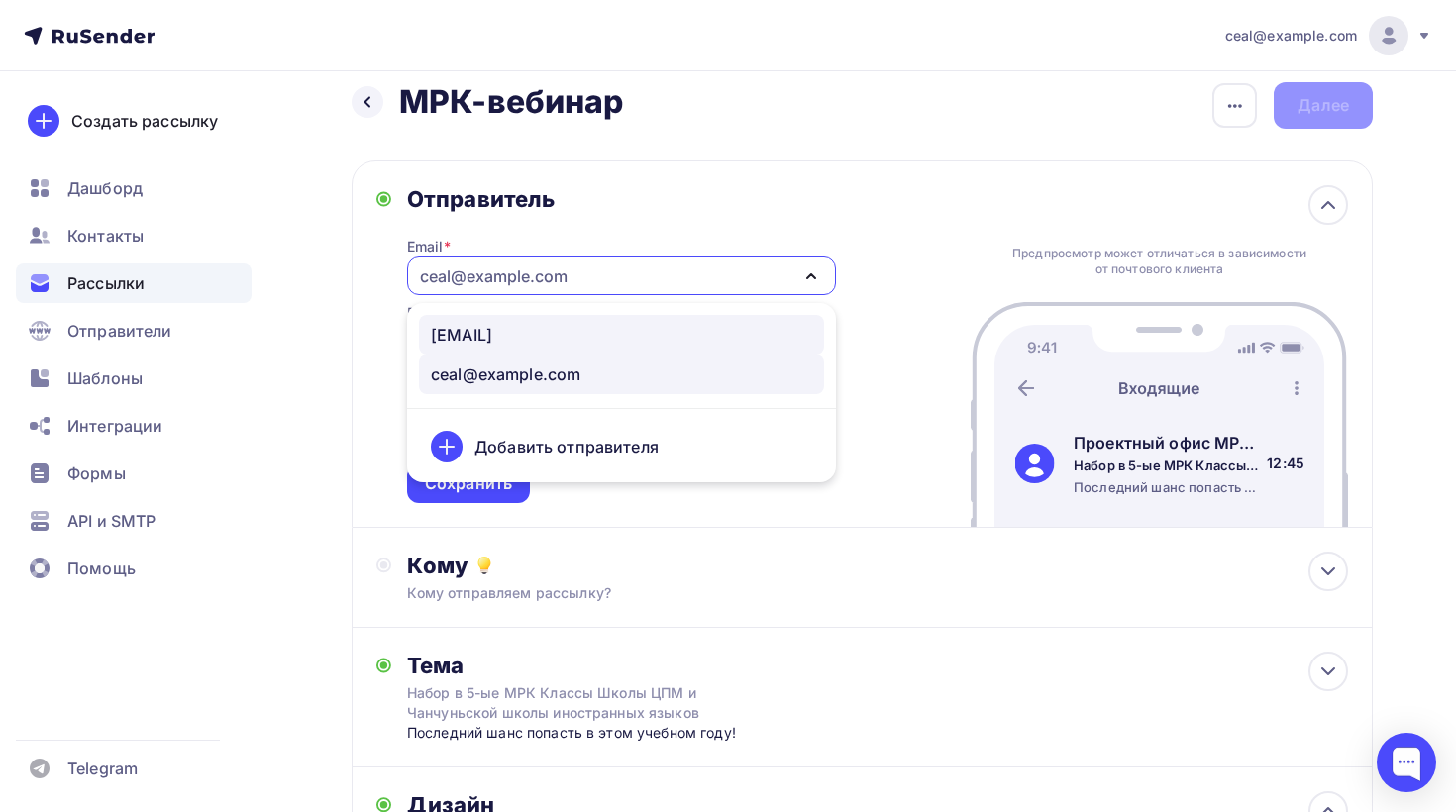 click on "ceal-intership@yandex.ru" at bounding box center [462, 335] 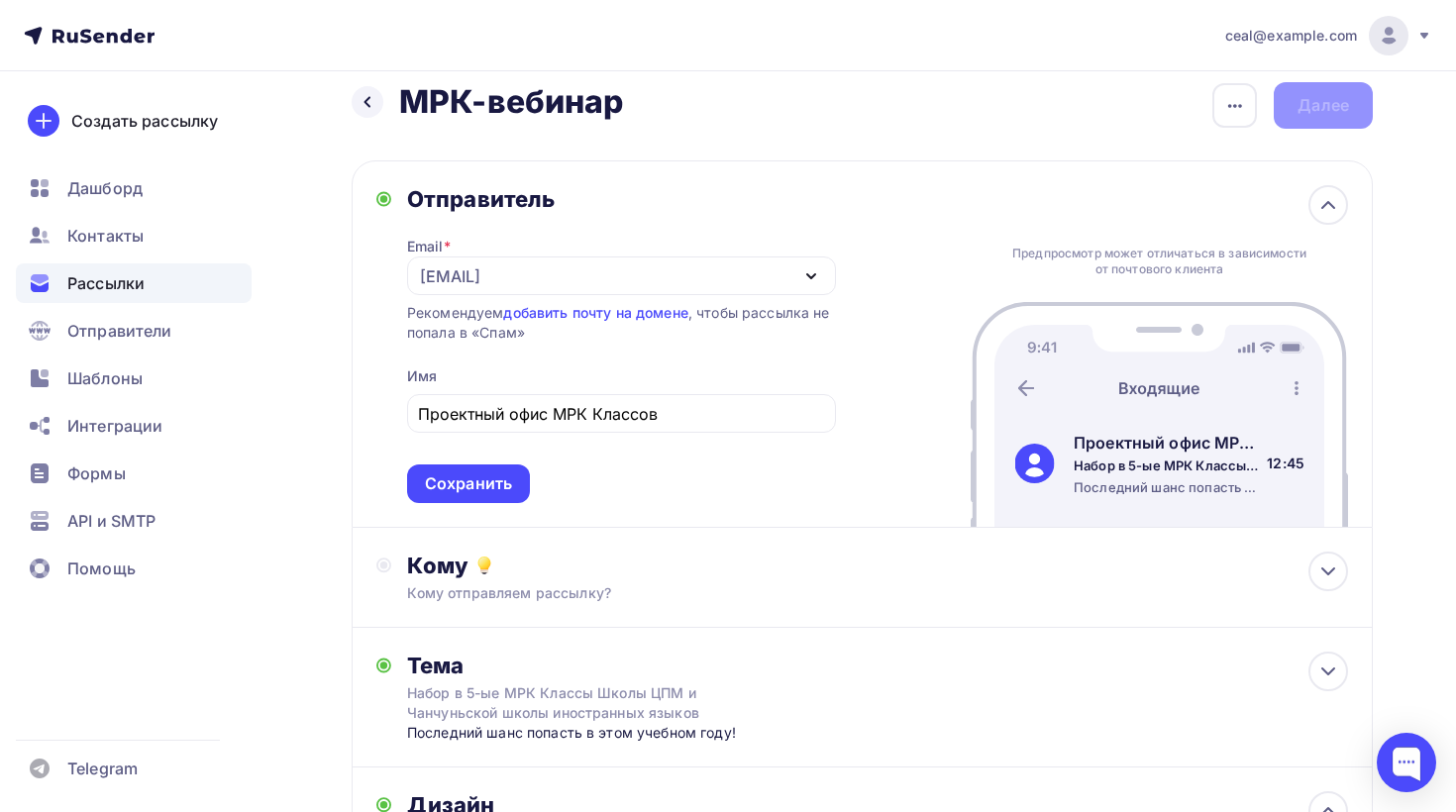 click on "Отправитель
Email  *
ceal-intership@yandex.ru
ceal-intership@yandex.ru           ceal@school-cpm.ru               Добавить отправителя
Рекомендуем  добавить почту на домене , чтобы рассылка не попала в «Спам»
Имя     Проектный офис МРК Классов             Сохранить
Предпросмотр может отличаться  в зависимости от почтового клиента
Проектный офис МРК Классов
Набор в 5-ые МРК Классы Школы ЦПМ и Чанчуньской школы иностранных языков
12:45" at bounding box center (862, 344) 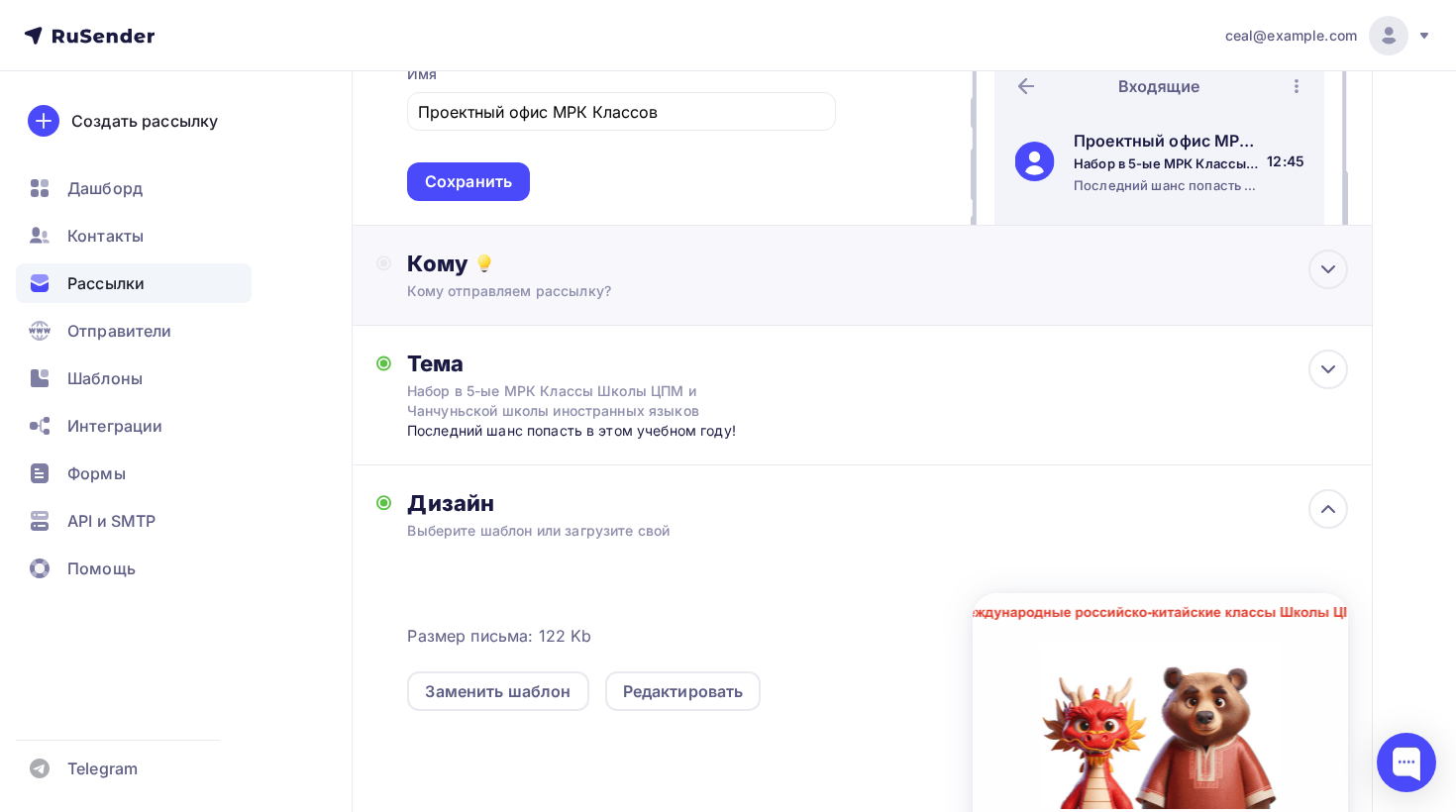 scroll, scrollTop: 297, scrollLeft: 0, axis: vertical 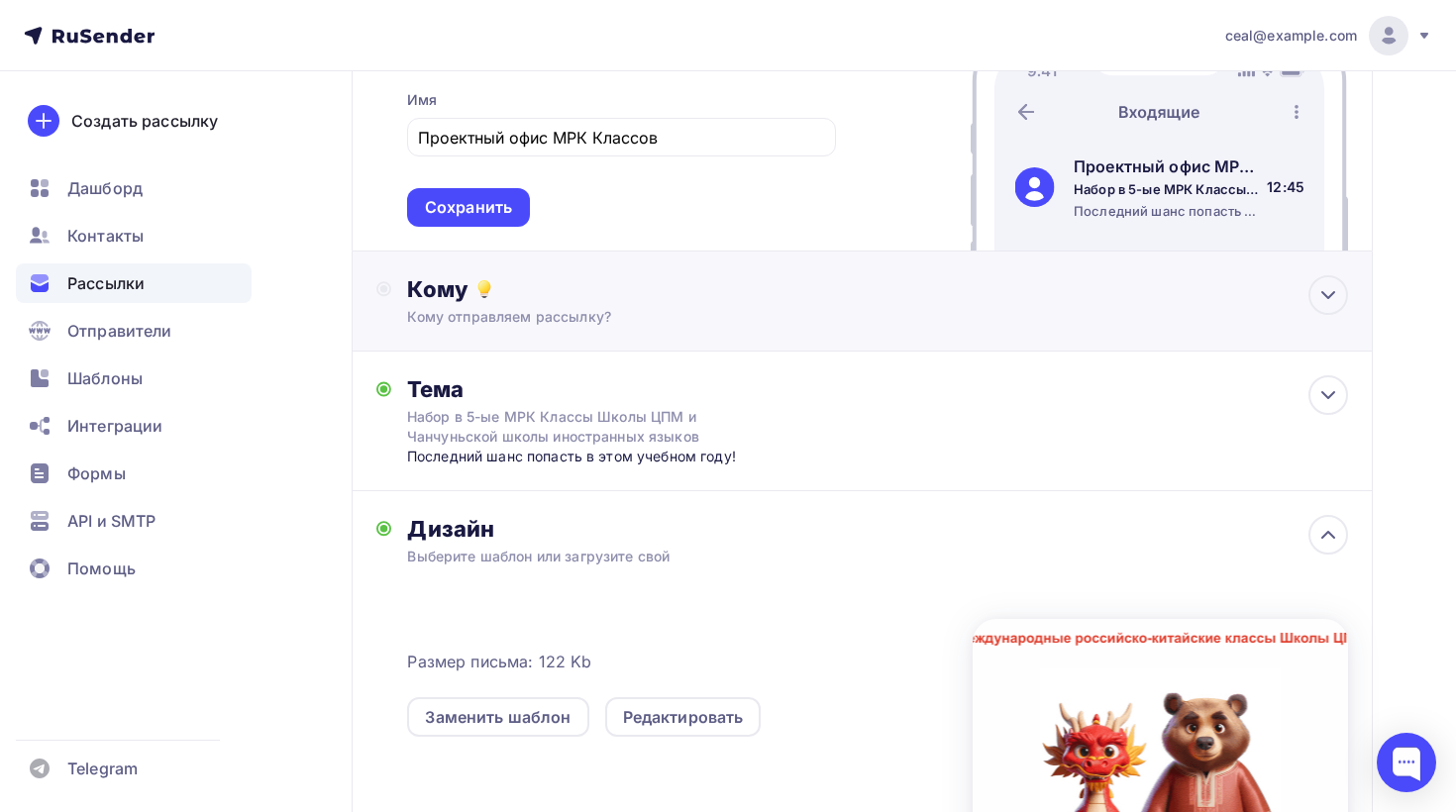 click on "Кому отправляем рассылку?" at bounding box center [830, 317] 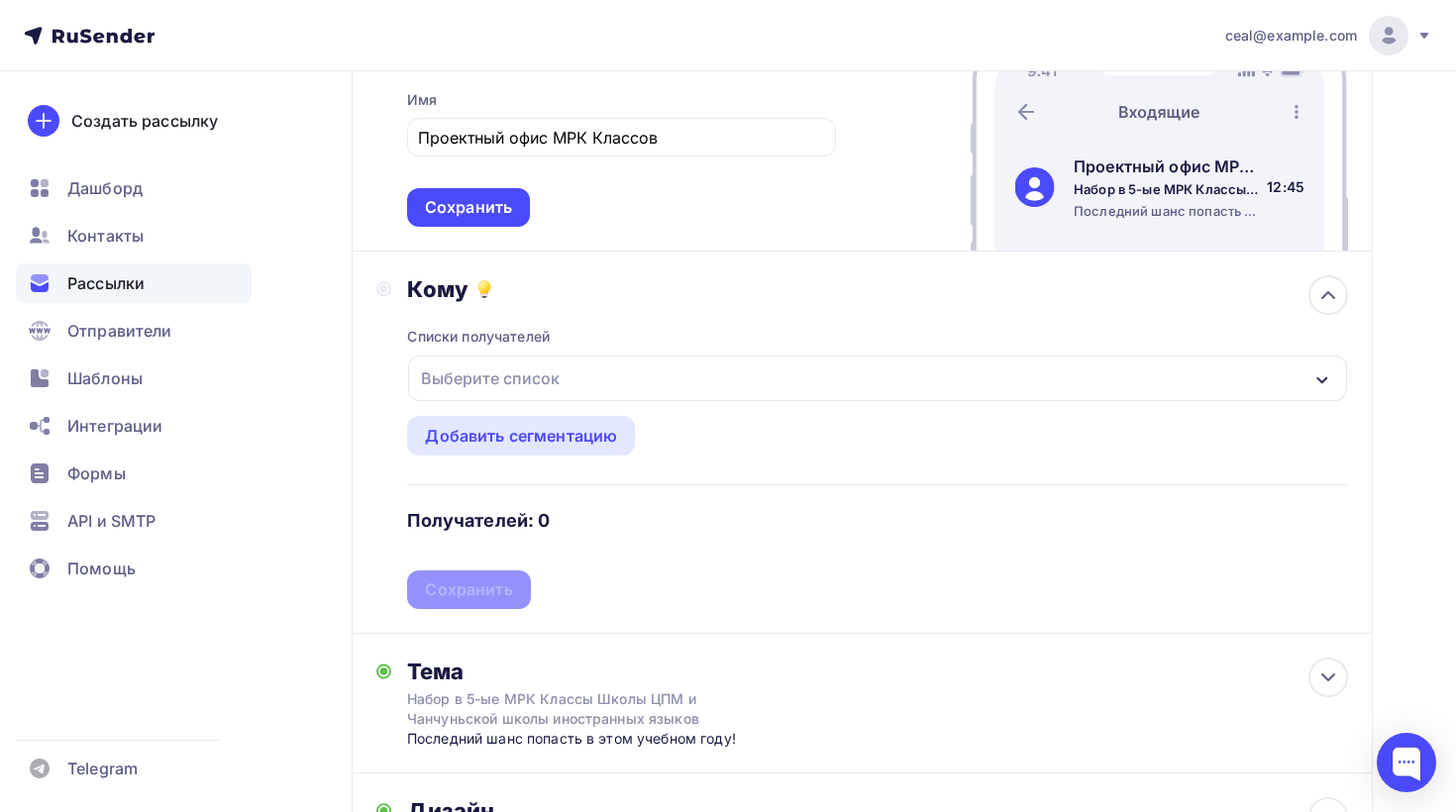 click on "Выберите список" at bounding box center (878, 378) 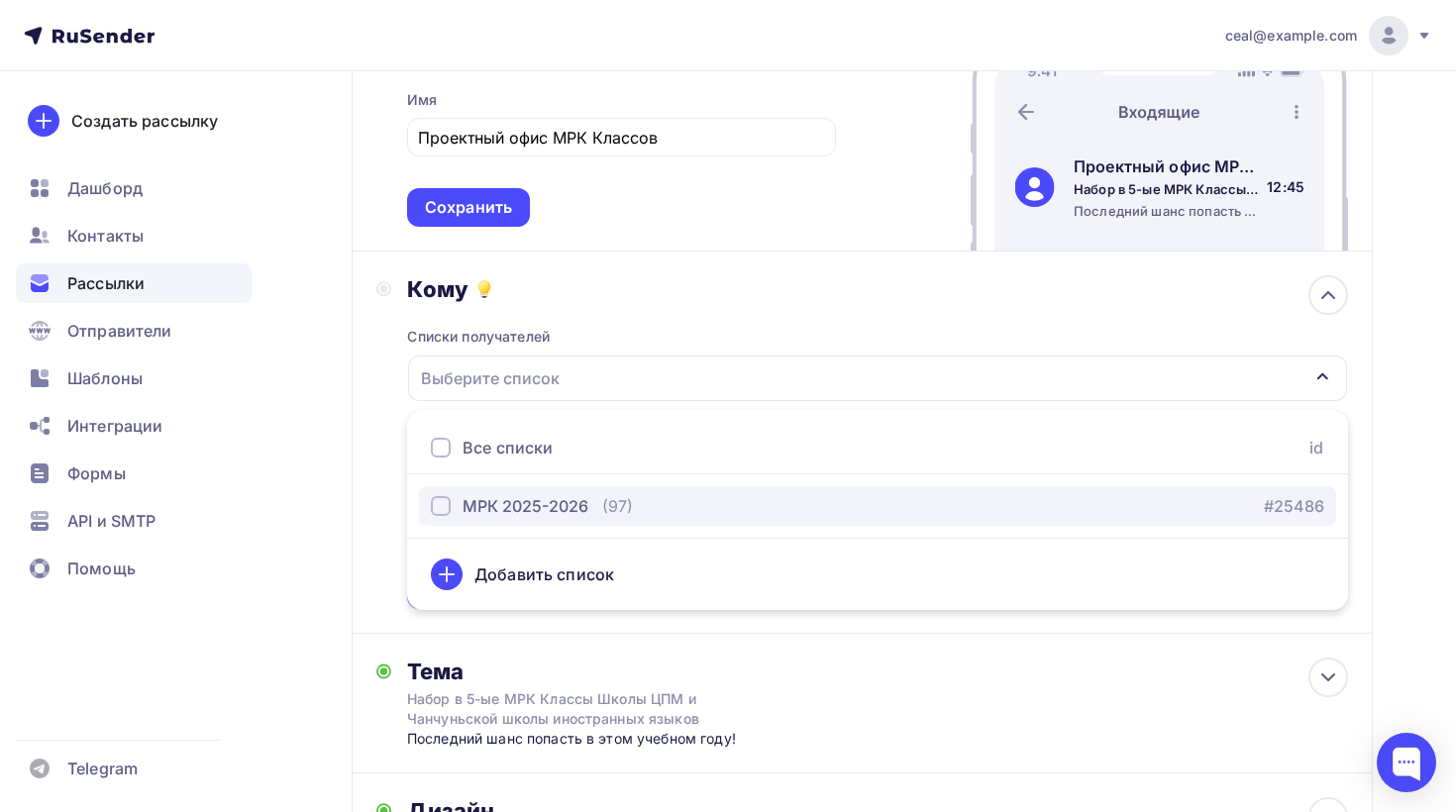 click on "МРК 2025-2026" at bounding box center (525, 506) 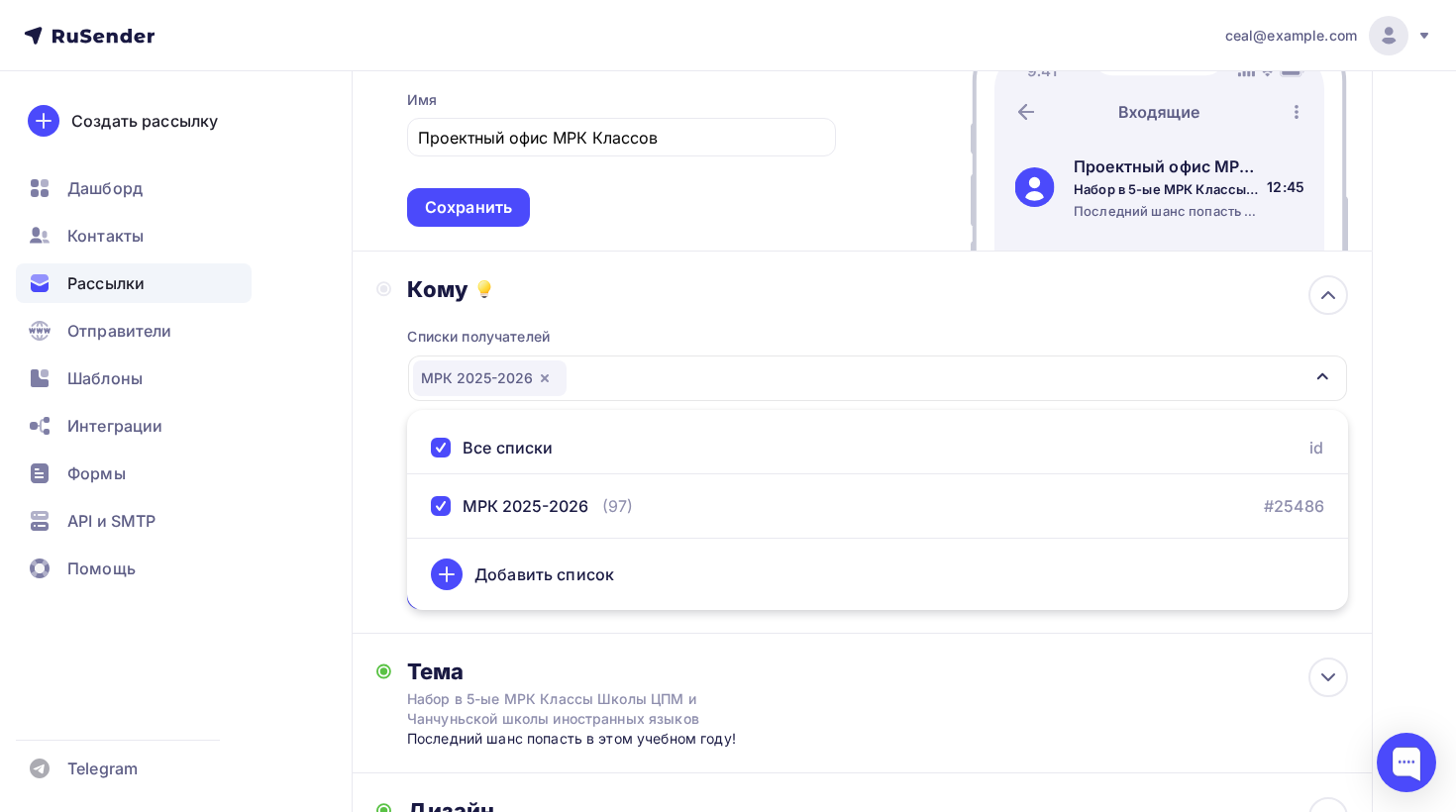 click on "Кому
Списки получателей
МРК 2025-2026
Все списки
id
МРК 2025-2026
(97)
#25486
Добавить список
Добавить сегментацию
Получателей:
97
Сохранить" at bounding box center (862, 442) 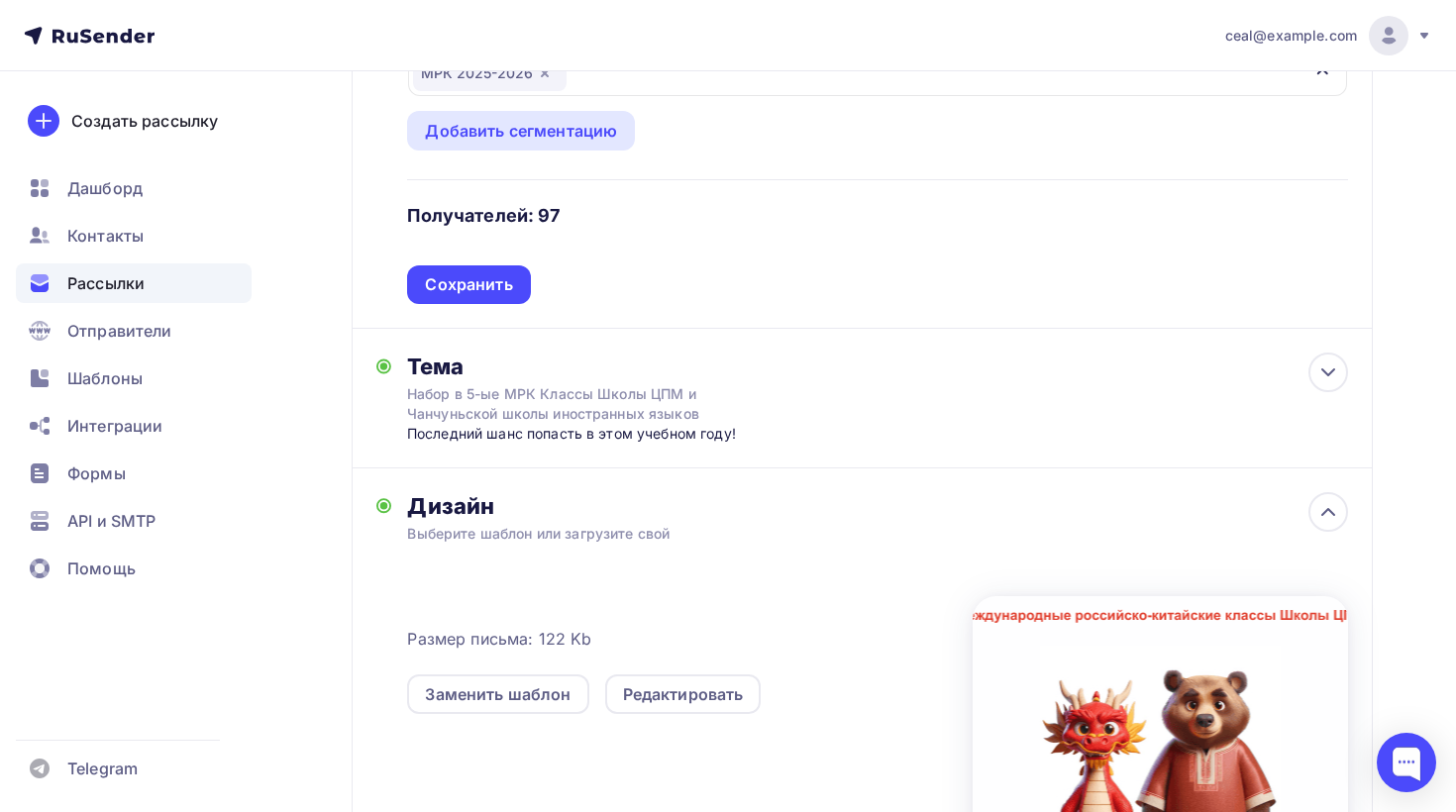 scroll, scrollTop: 606, scrollLeft: 0, axis: vertical 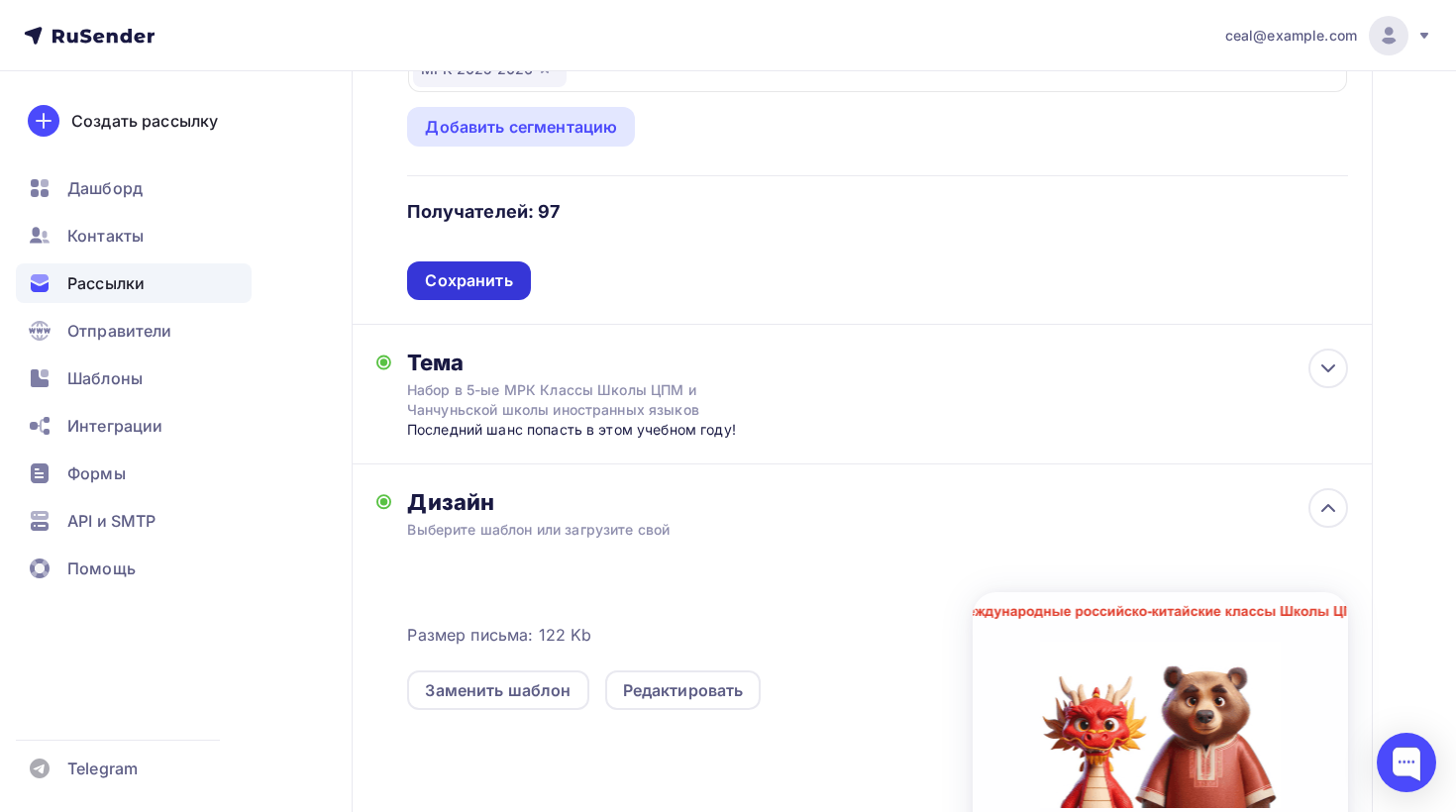 click on "Сохранить" at bounding box center (468, 280) 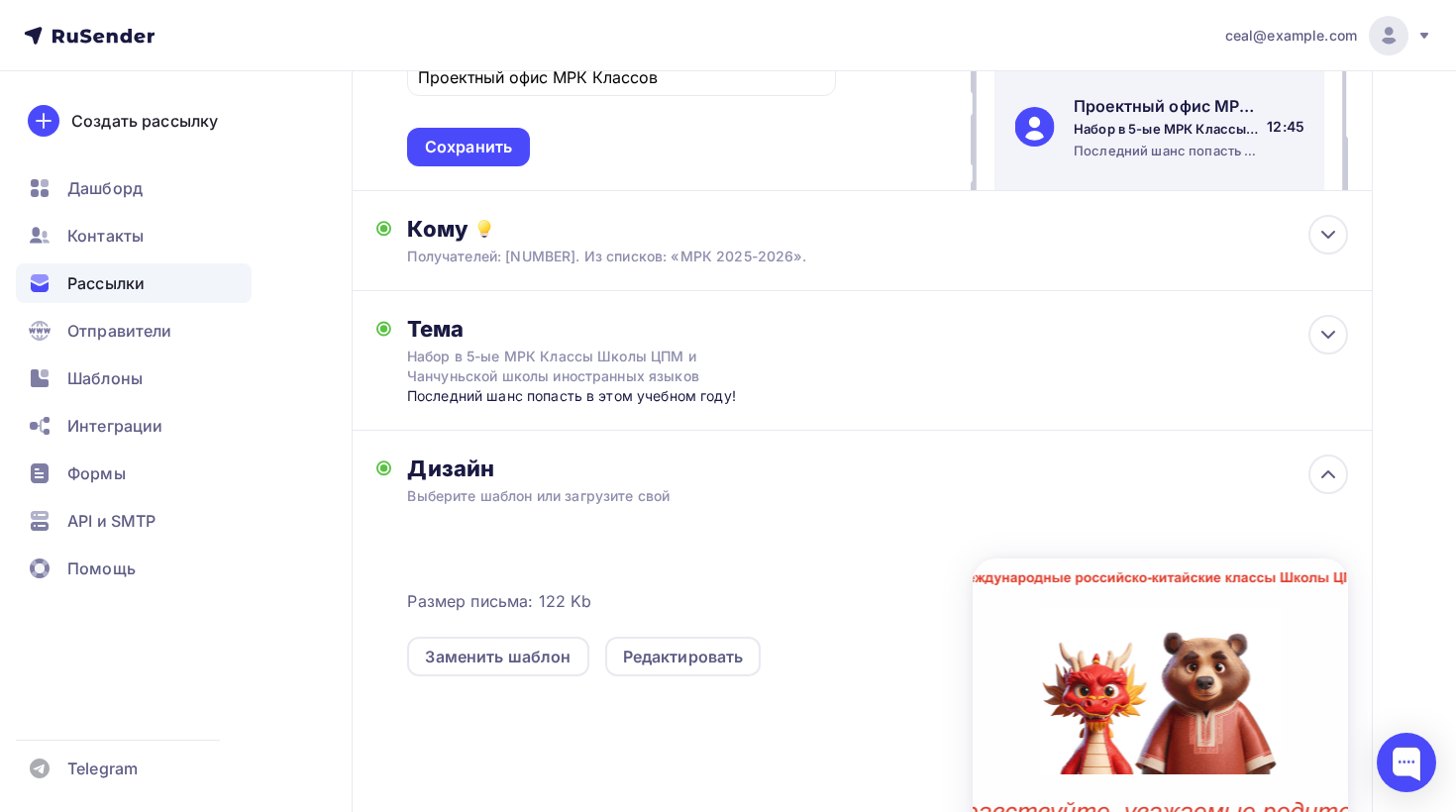 scroll, scrollTop: 0, scrollLeft: 0, axis: both 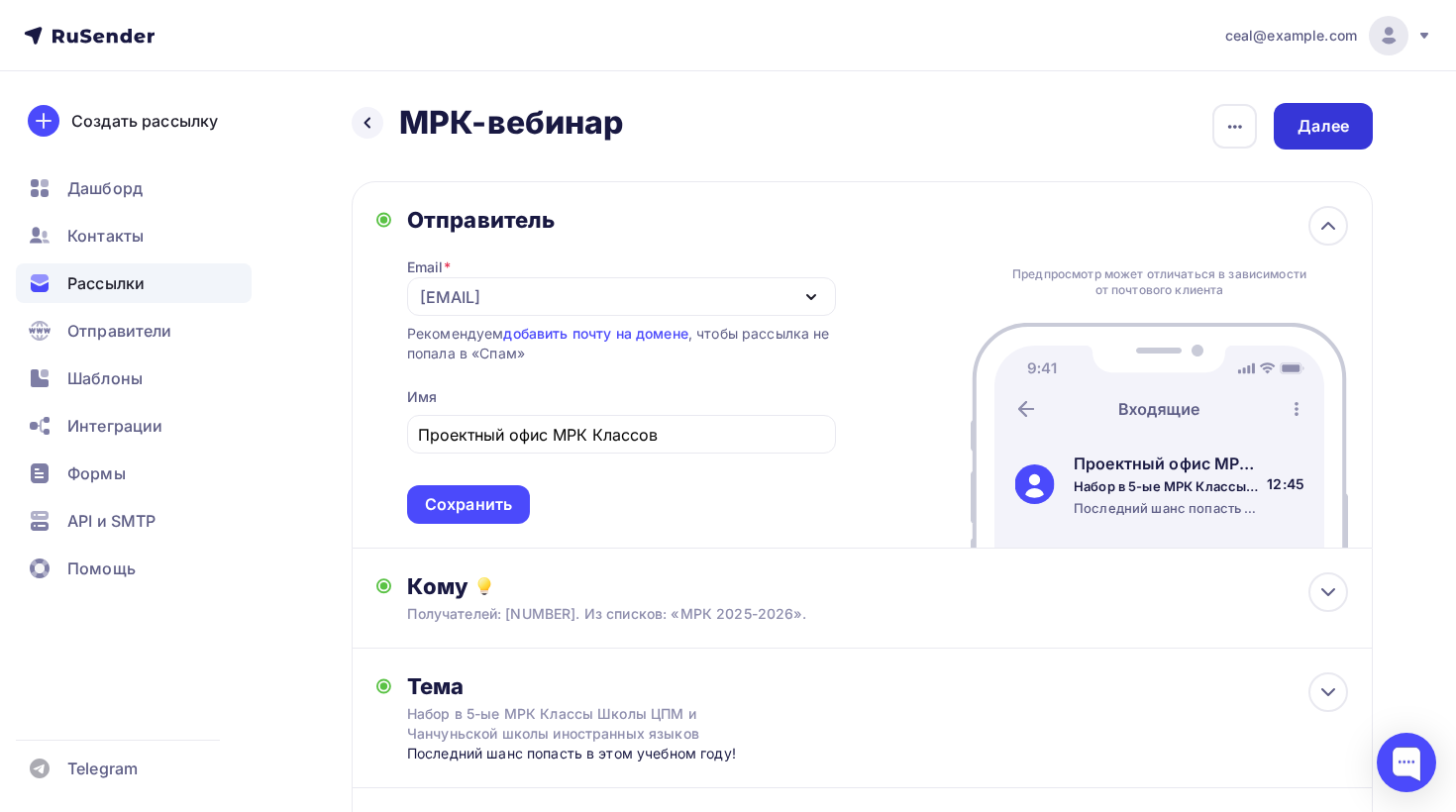 click on "Далее" at bounding box center [1323, 126] 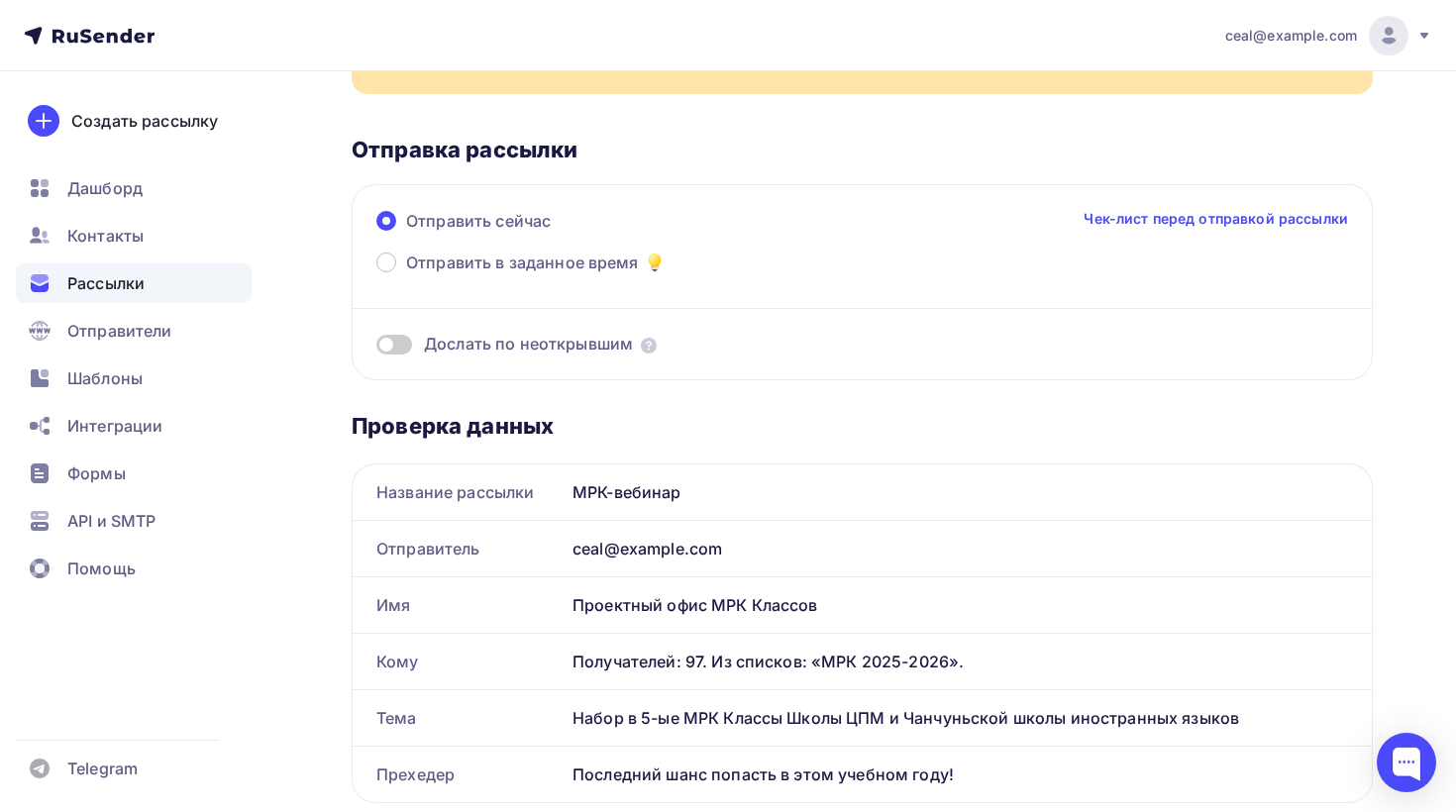 scroll, scrollTop: 0, scrollLeft: 0, axis: both 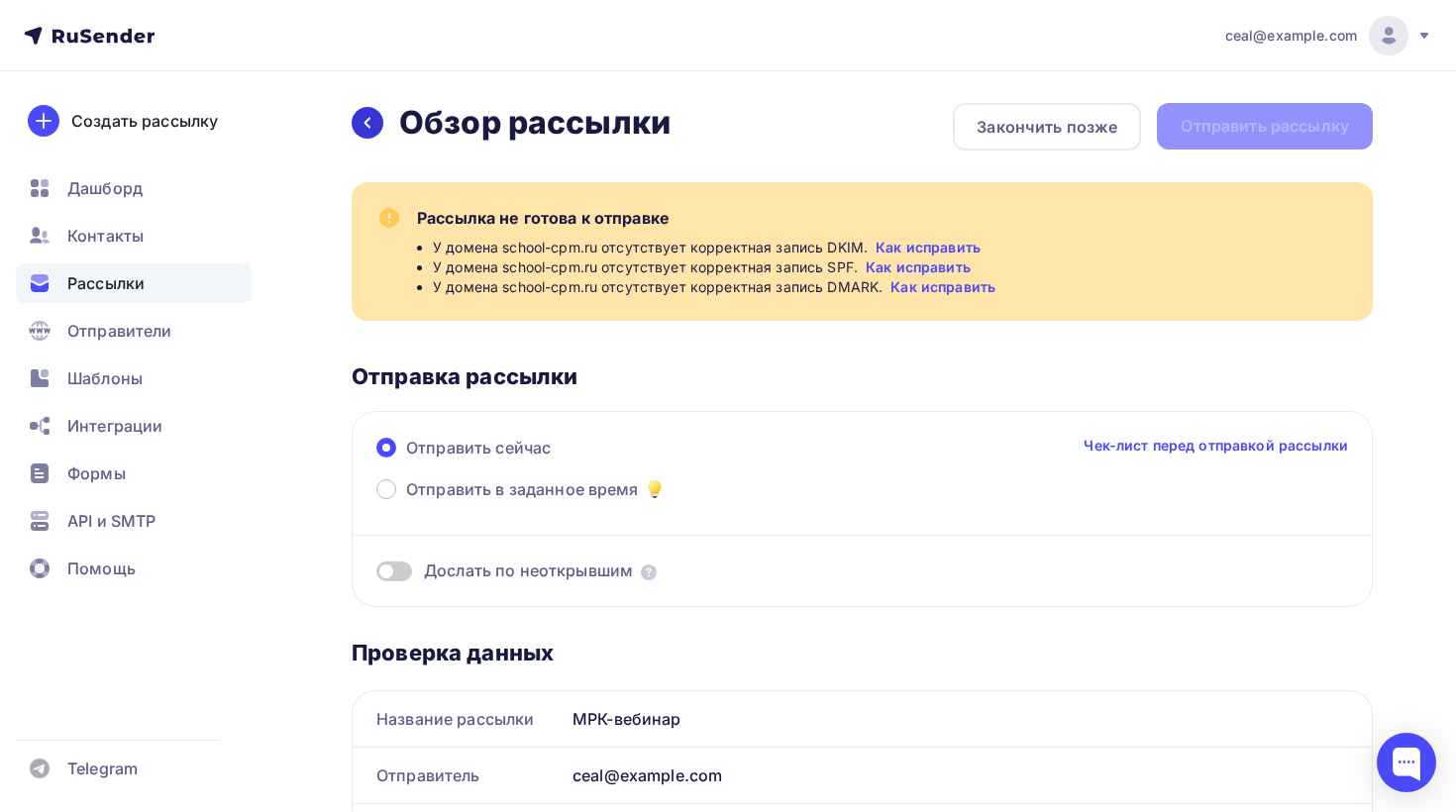 click at bounding box center (367, 123) 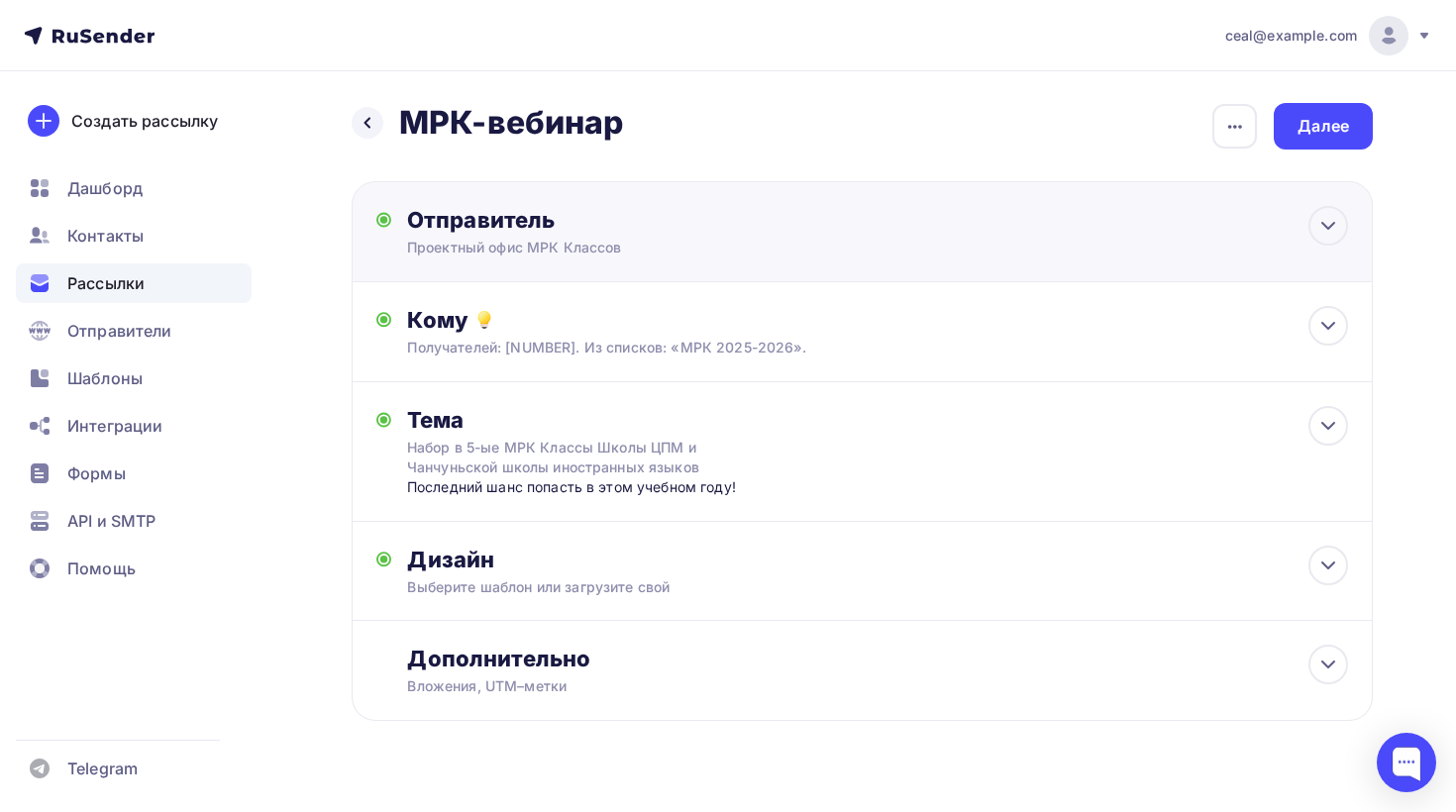 click on "Отправитель
Проектный офис МРК Классов
Email  *
ceal@school-cpm.ru
ceal-intership@yandex.ru           ceal@school-cpm.ru               Добавить отправителя
Рекомендуем  добавить почту на домене , чтобы рассылка не попала в «Спам»
Имя                 Сохранить
Предпросмотр может отличаться  в зависимости от почтового клиента
Набор в 5-ые МРК Классы Школы ЦПМ и Чанчуньской школы иностранных языков
Последний шанс попасть в этом учебном году!" at bounding box center (862, 232) 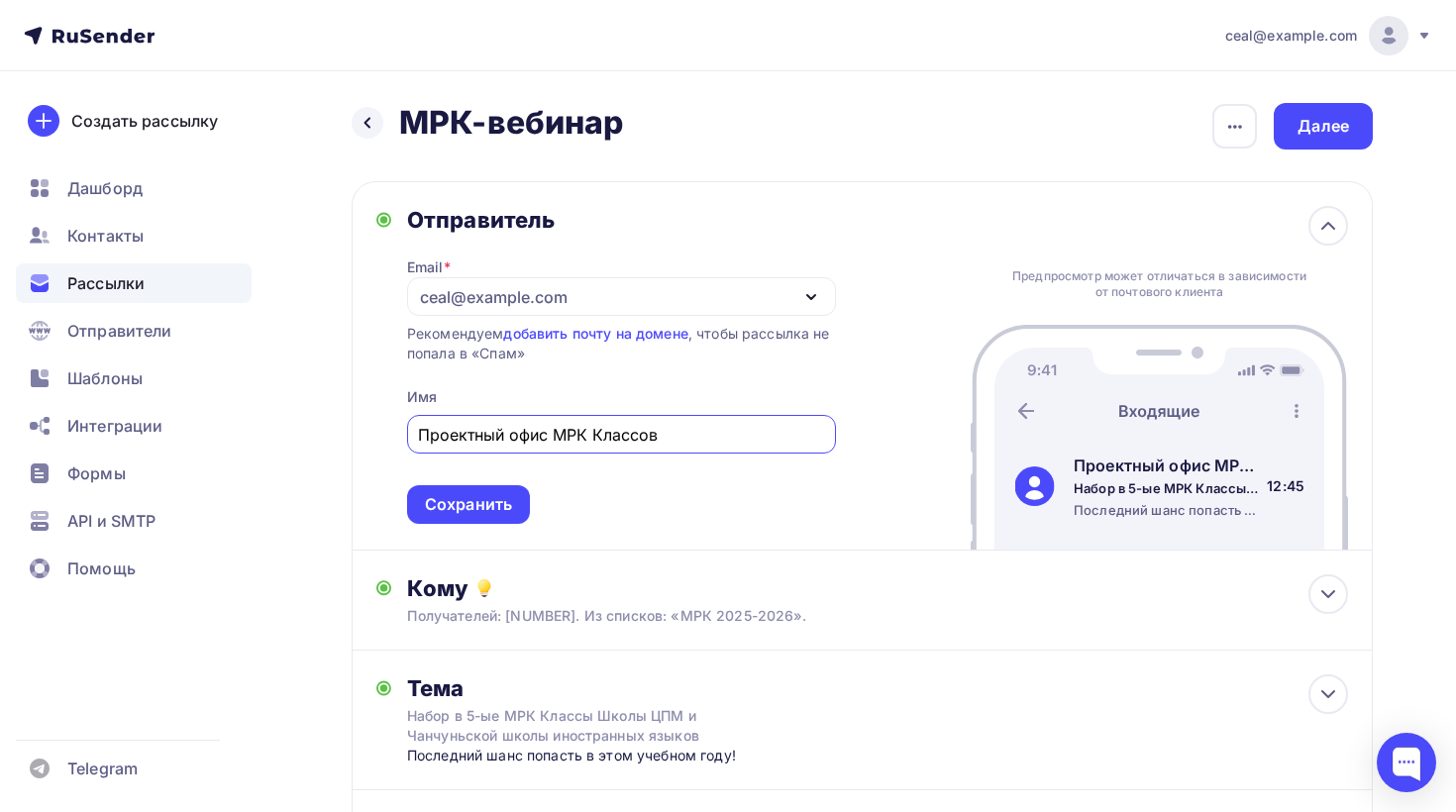 scroll, scrollTop: 0, scrollLeft: 0, axis: both 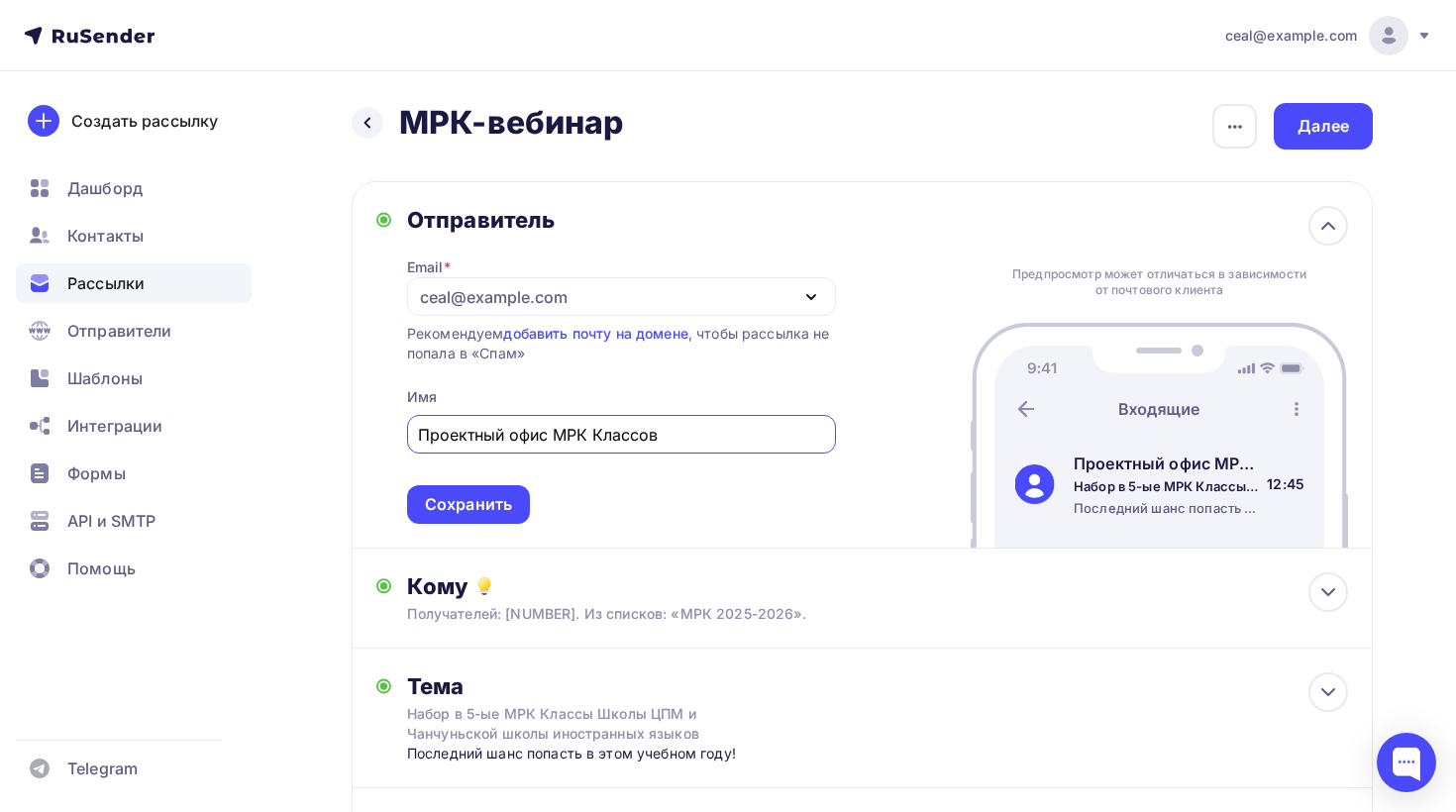 click on "[EMAIL]" at bounding box center (493, 297) 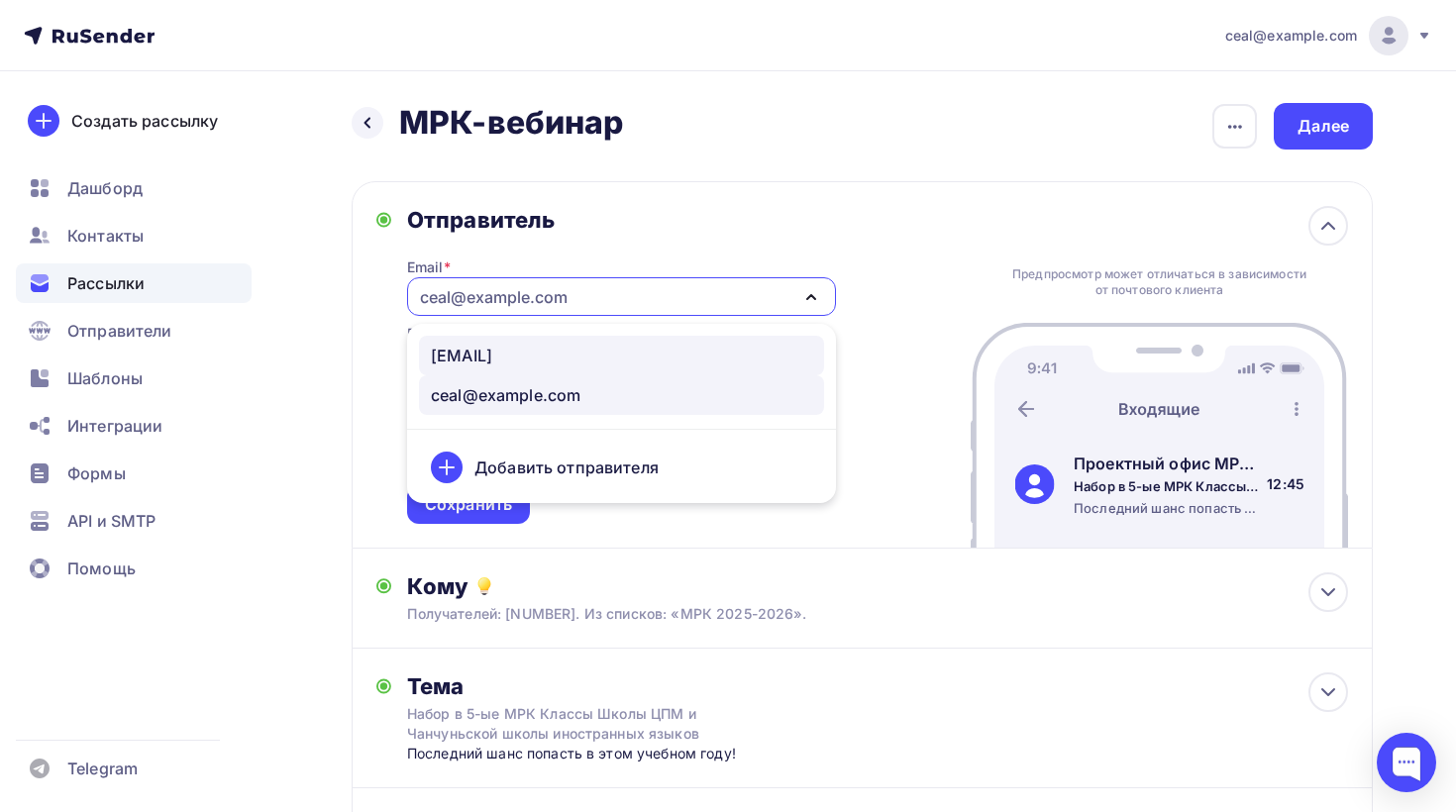 click on "ceal-intership@yandex.ru" at bounding box center [462, 355] 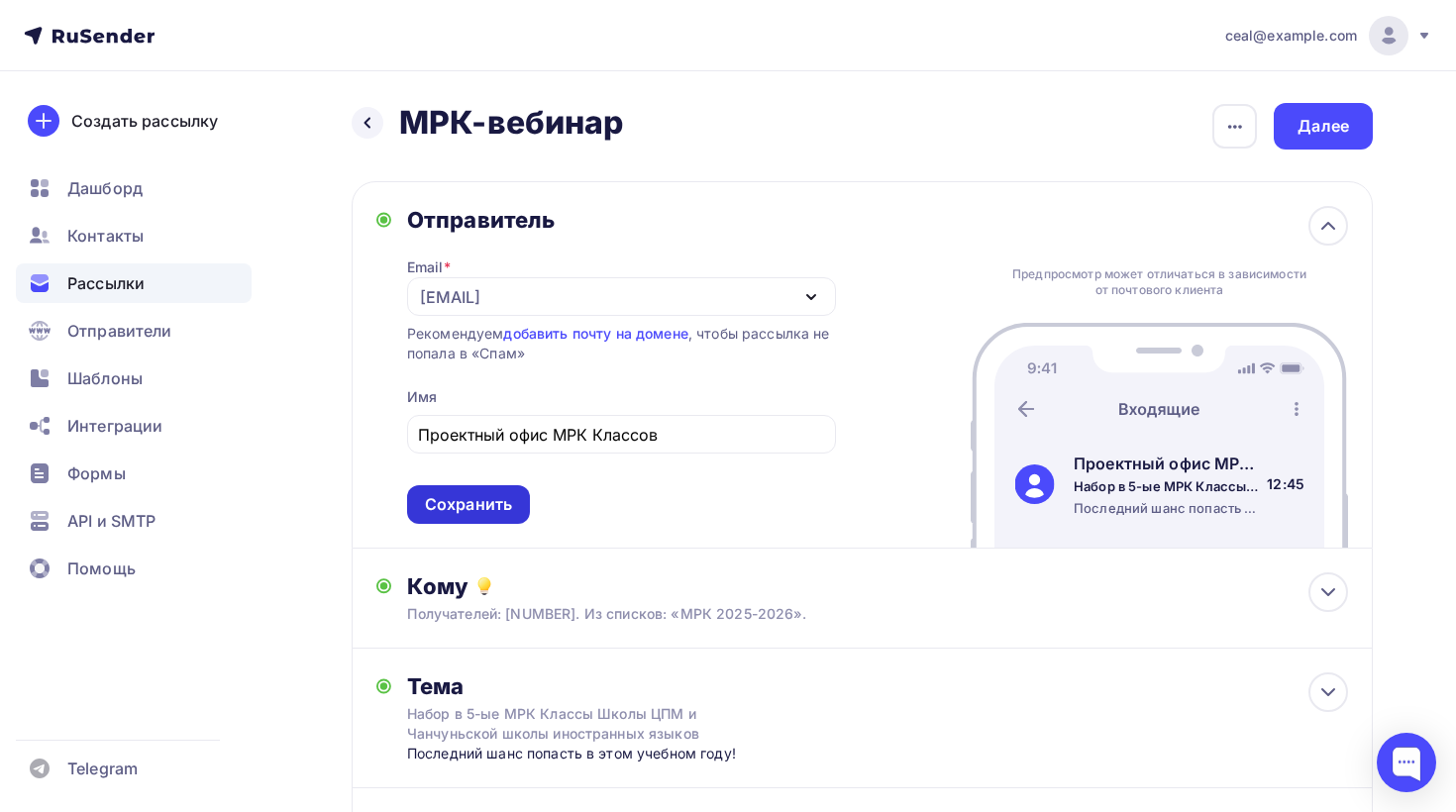 click on "Сохранить" at bounding box center [468, 504] 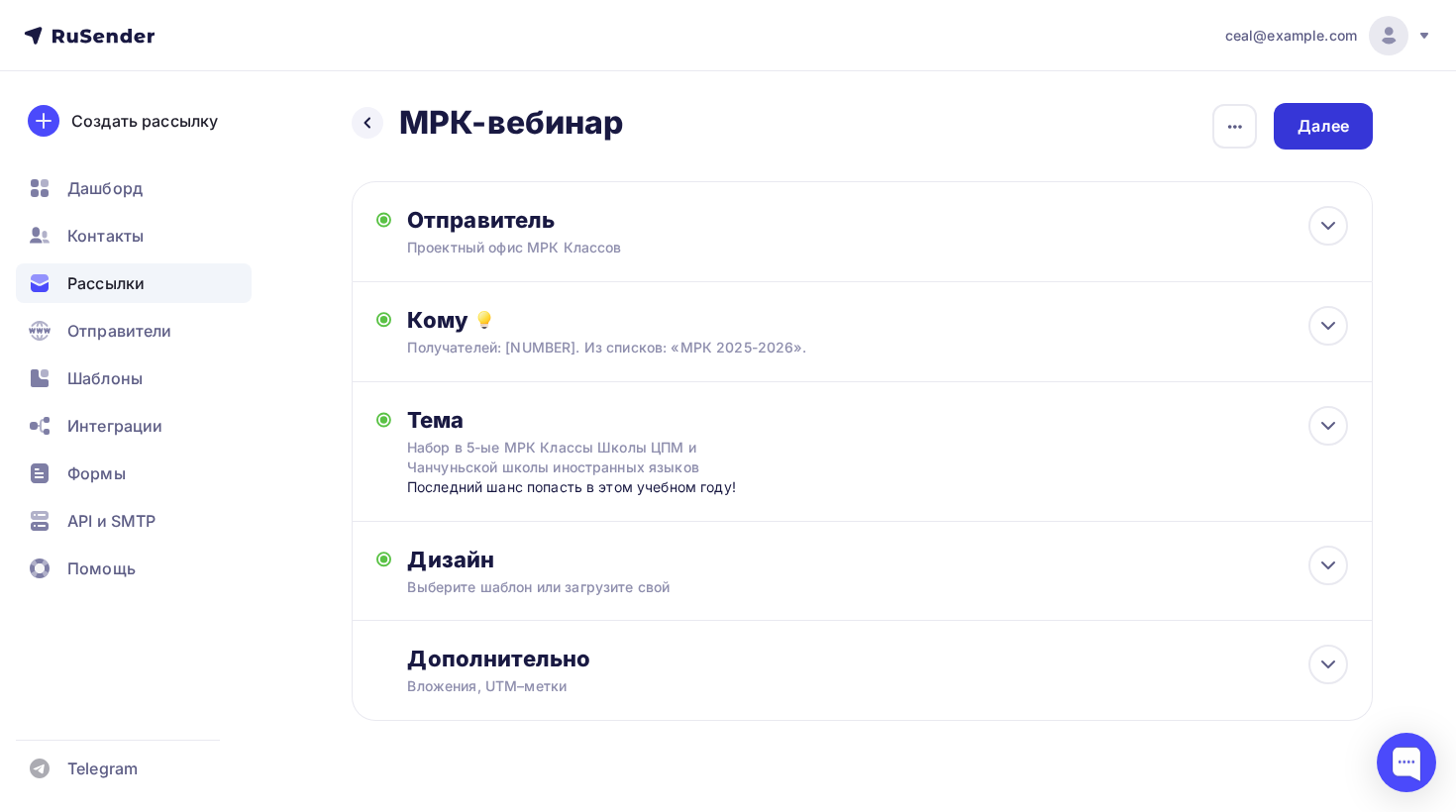 click on "Далее" at bounding box center (1323, 126) 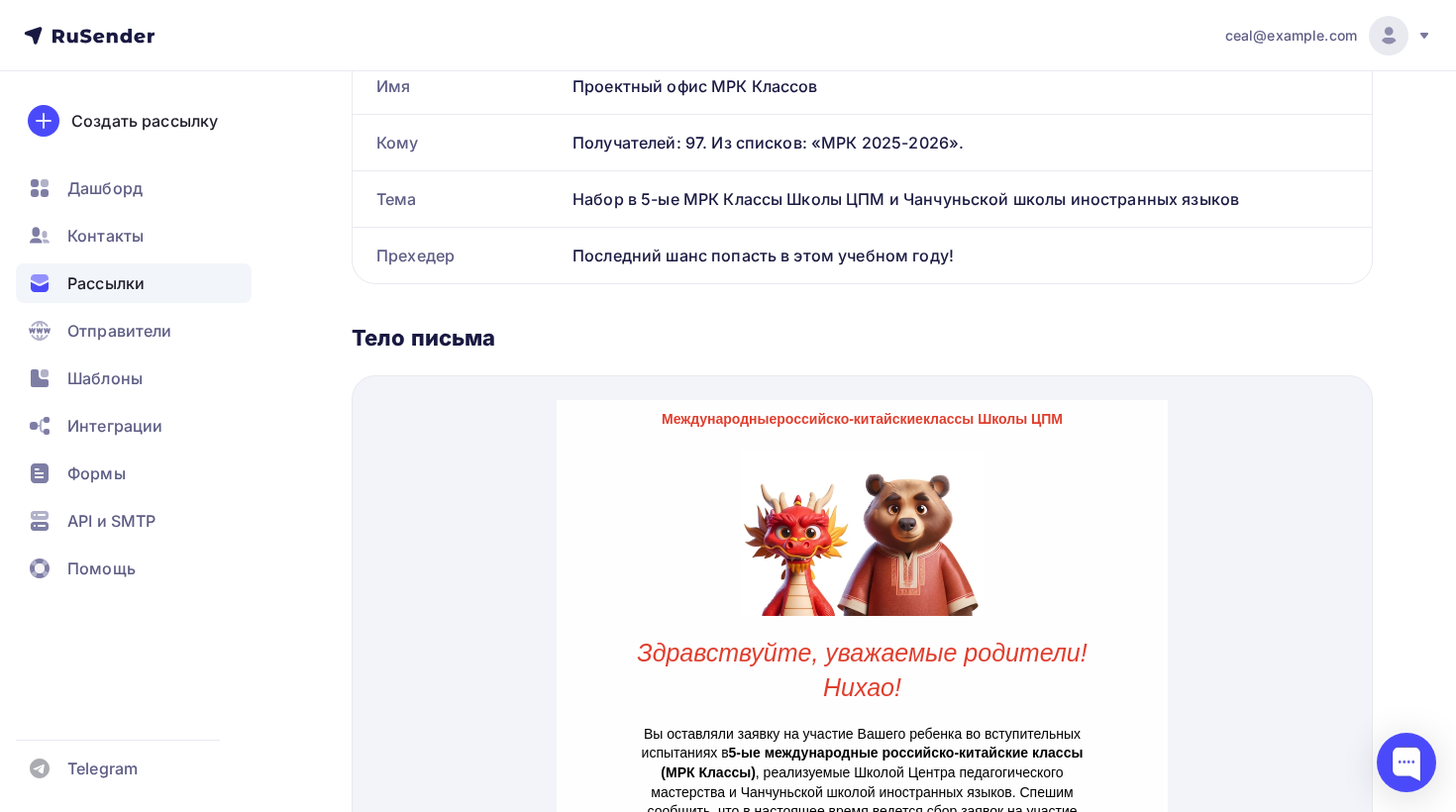scroll, scrollTop: 0, scrollLeft: 0, axis: both 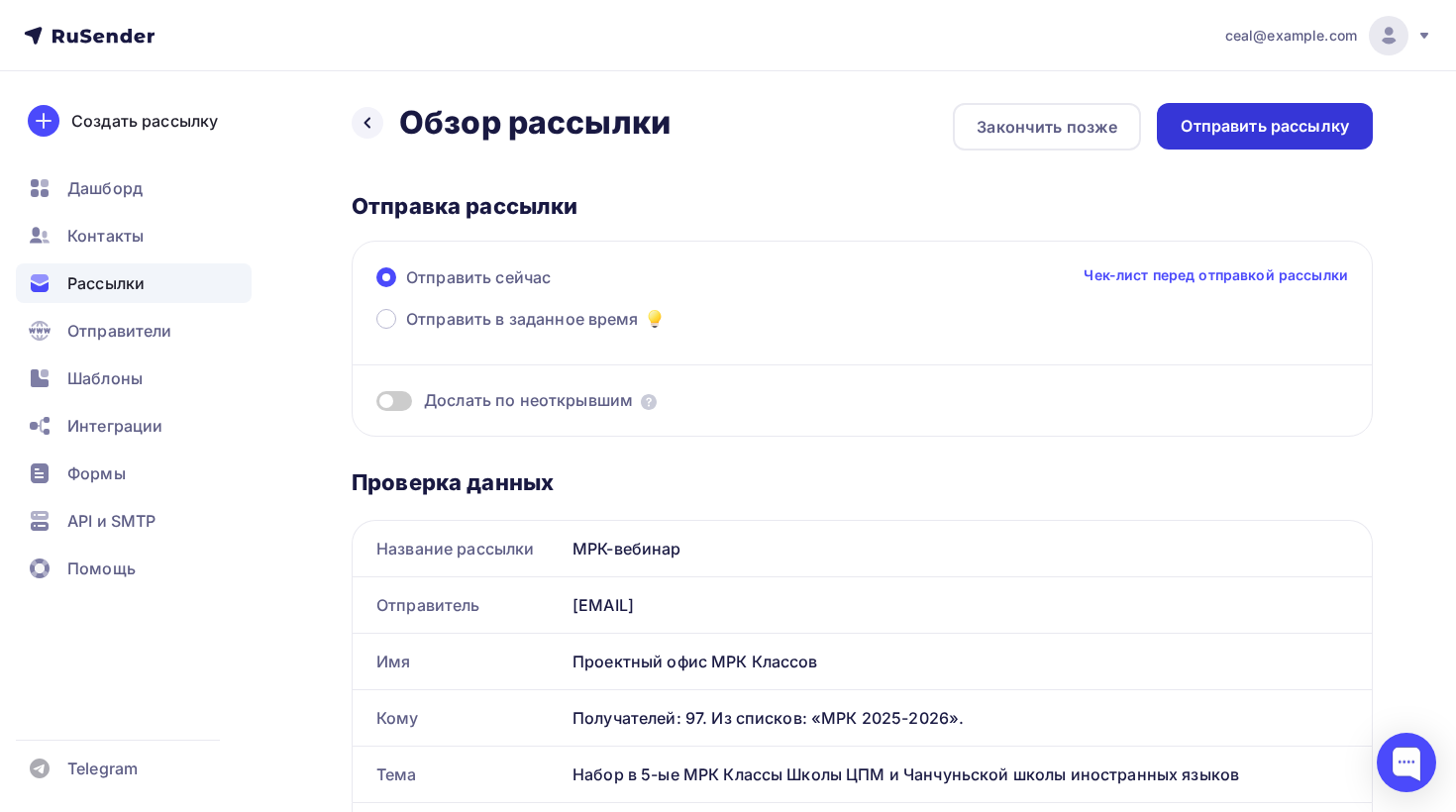 click on "Отправить рассылку" at bounding box center [1265, 126] 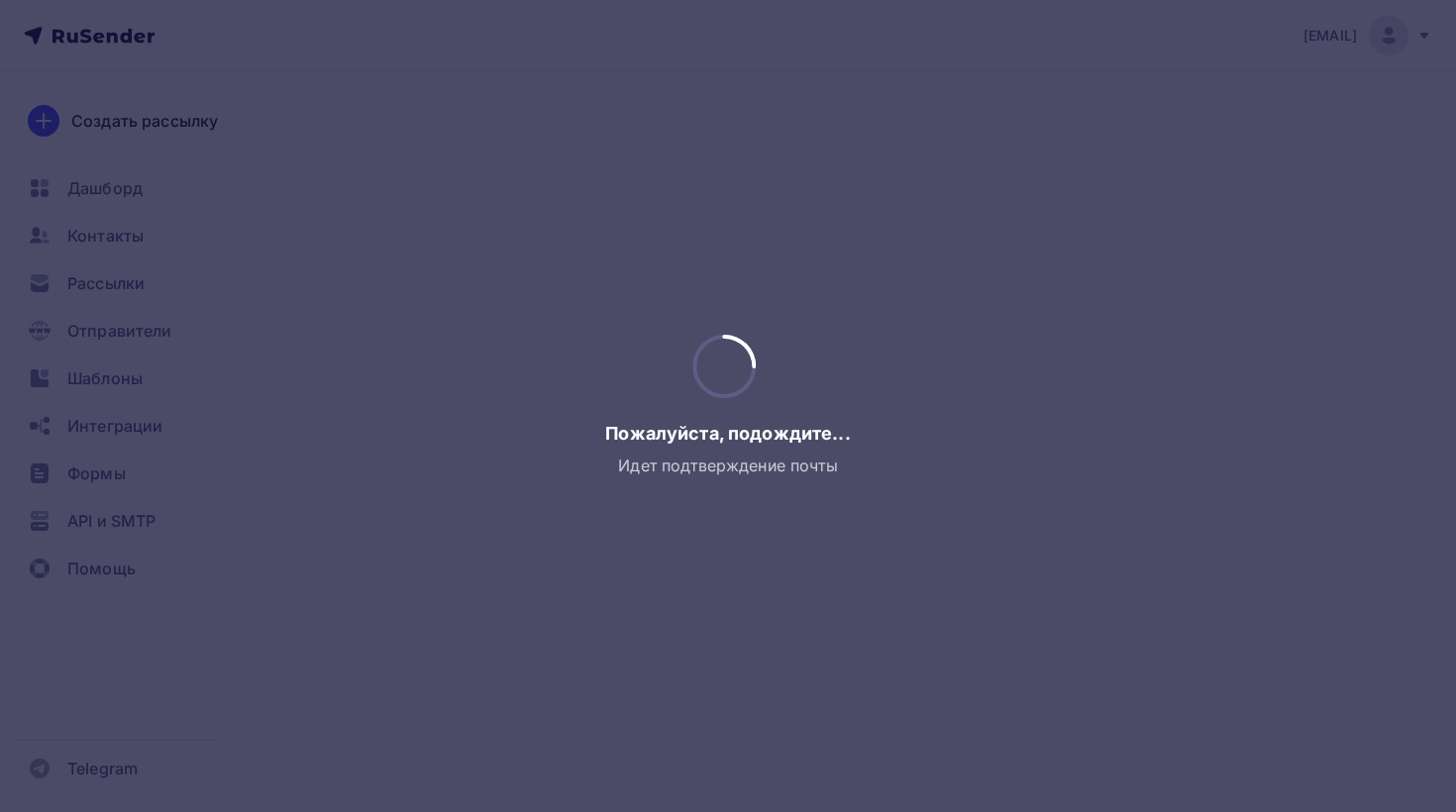 scroll, scrollTop: 0, scrollLeft: 0, axis: both 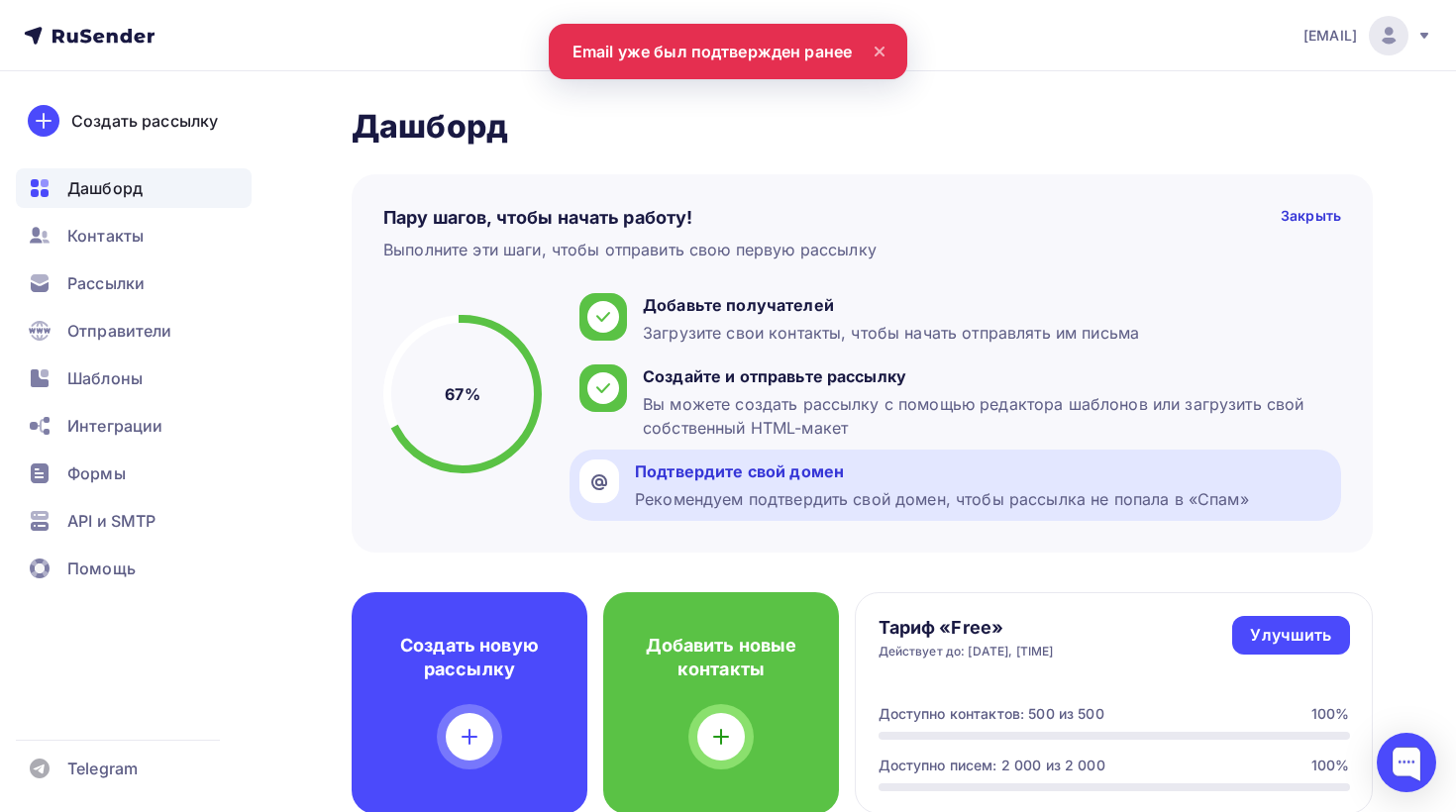 click on "Рекомендуем подтвердить свой домен, чтобы рассылка не попала в «Спам»" at bounding box center [942, 499] 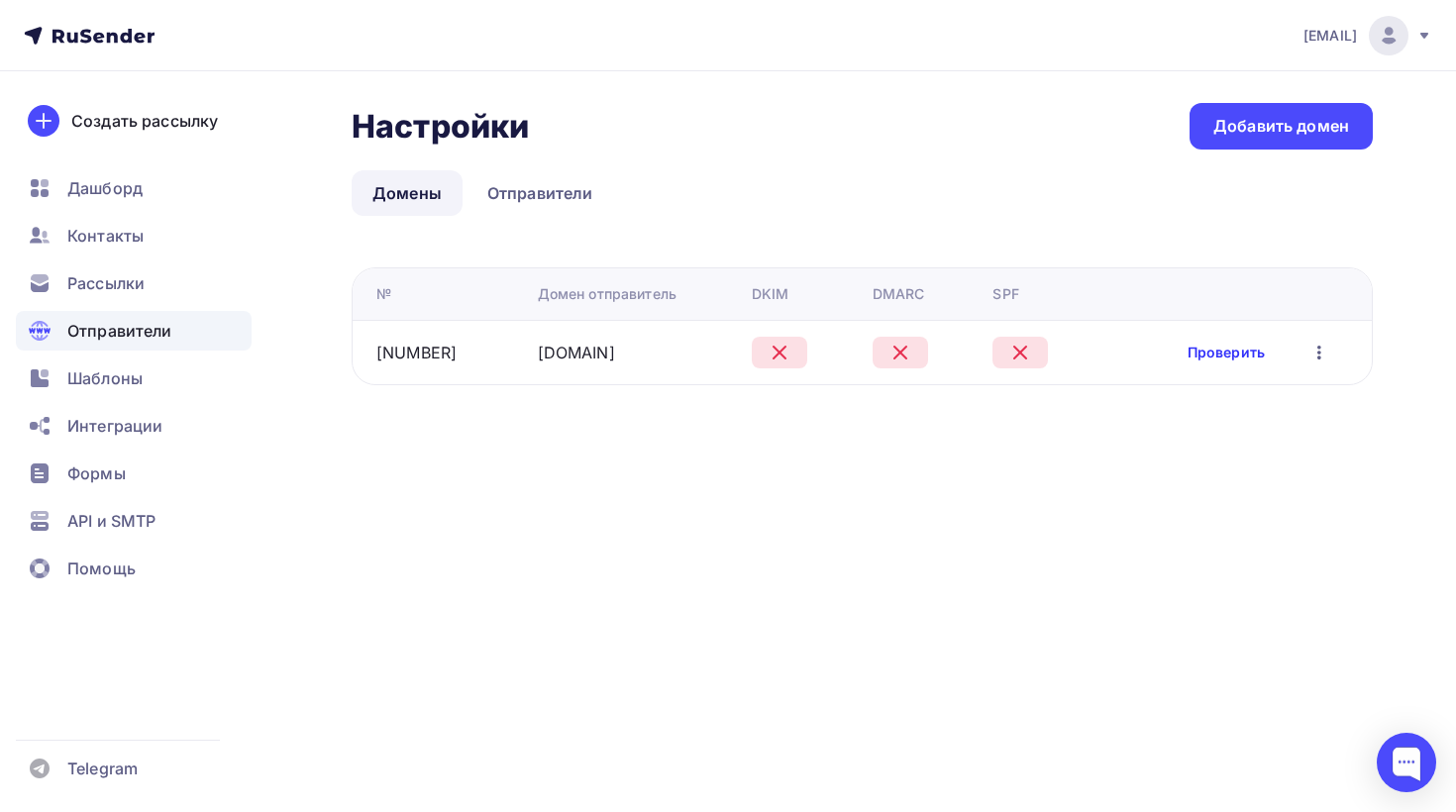 click on "Проверить" at bounding box center [1226, 353] 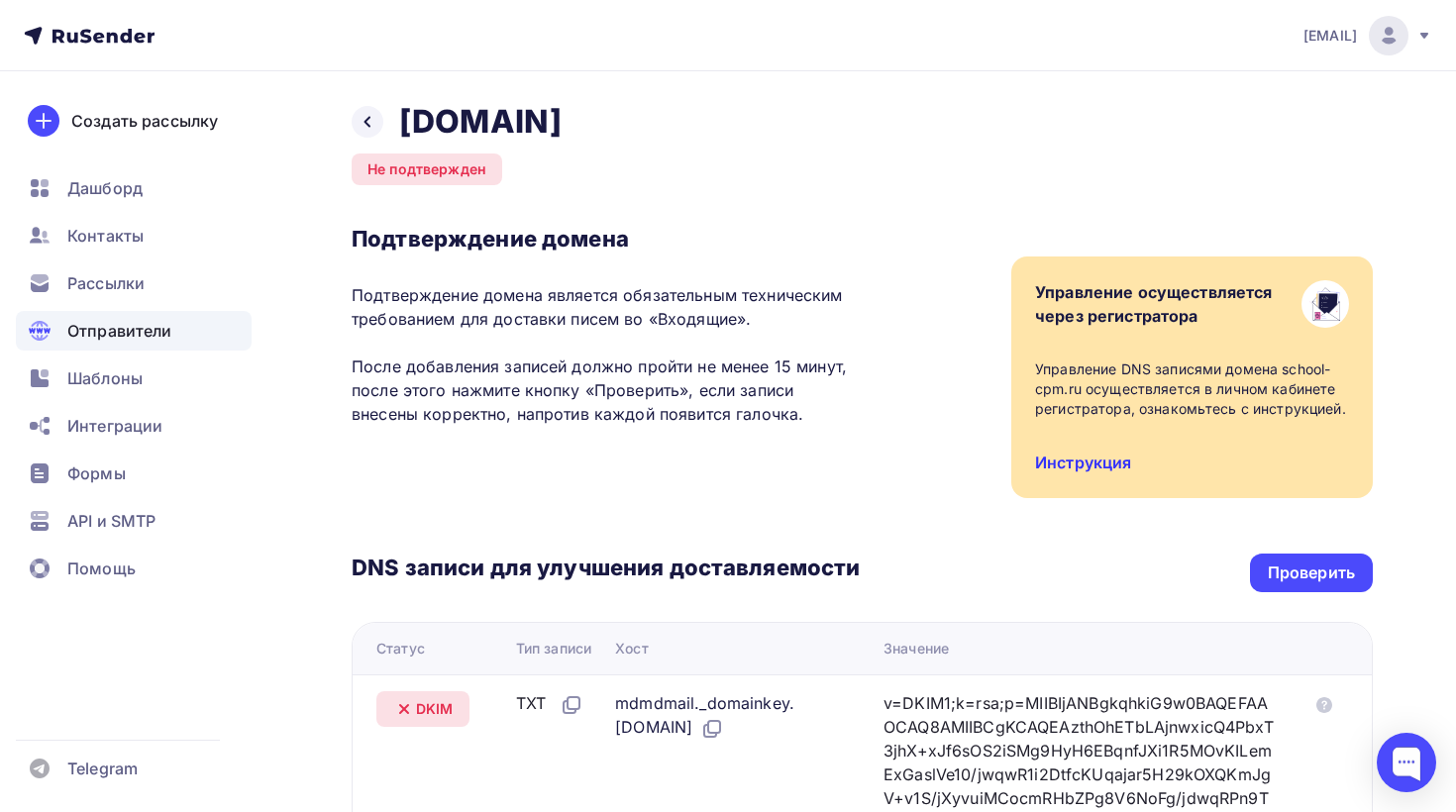 scroll, scrollTop: 223, scrollLeft: 0, axis: vertical 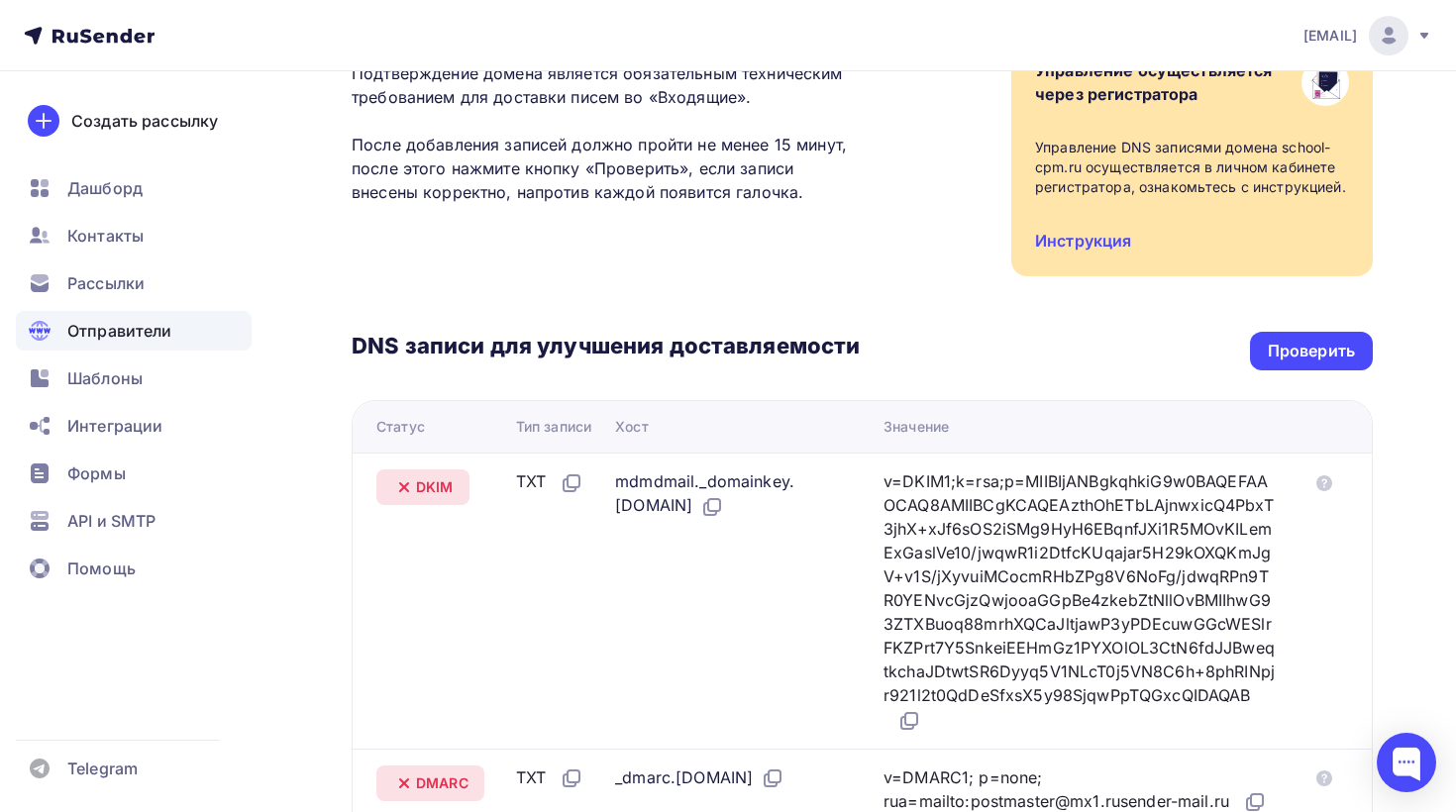 click on "DNS записи для улучшения доставляемости     Проверить
Статус
Тип записи
Хост
Значение
DKIM
TXT
mdmdmail._domainkey.school-cpm.ru
v=DKIM1;k=rsa;p=MIIBIjANBgkqhkiG9w0BAQEFAAOCAQ8AMIIBCgKCAQEAzthOhETbLAjnwxicQ4PbxT3jhX+xJf6sOS2iSMg9HyH6EBqnfJXi1R5MOvKILemExGaslVe10/jwqwR1i2DtfcKUqajar5H29kOXQKmJgV+v1S/jXyvuiMCocmRHbZPg8V6NoFg/jdwqRPn9TR0YENvcGjzQwjooaGGpBe4zkebZtNllOvBMIIhwG93ZTXBuoq88mrhXQCaJltjawP3yPDEcuwGGcWESlrFKZPrt7Y5SnkeiEEHmGz1PYXOlOL3CtN6fdJJBweqtkchaJDtwtSR6Dyyq5V1NLcT0j5VN8C6h+8phRINpjr921l2t0QdDeSfxsX5y98SjqwPpTQGxcQIDAQAB
DMARC" at bounding box center [862, 587] 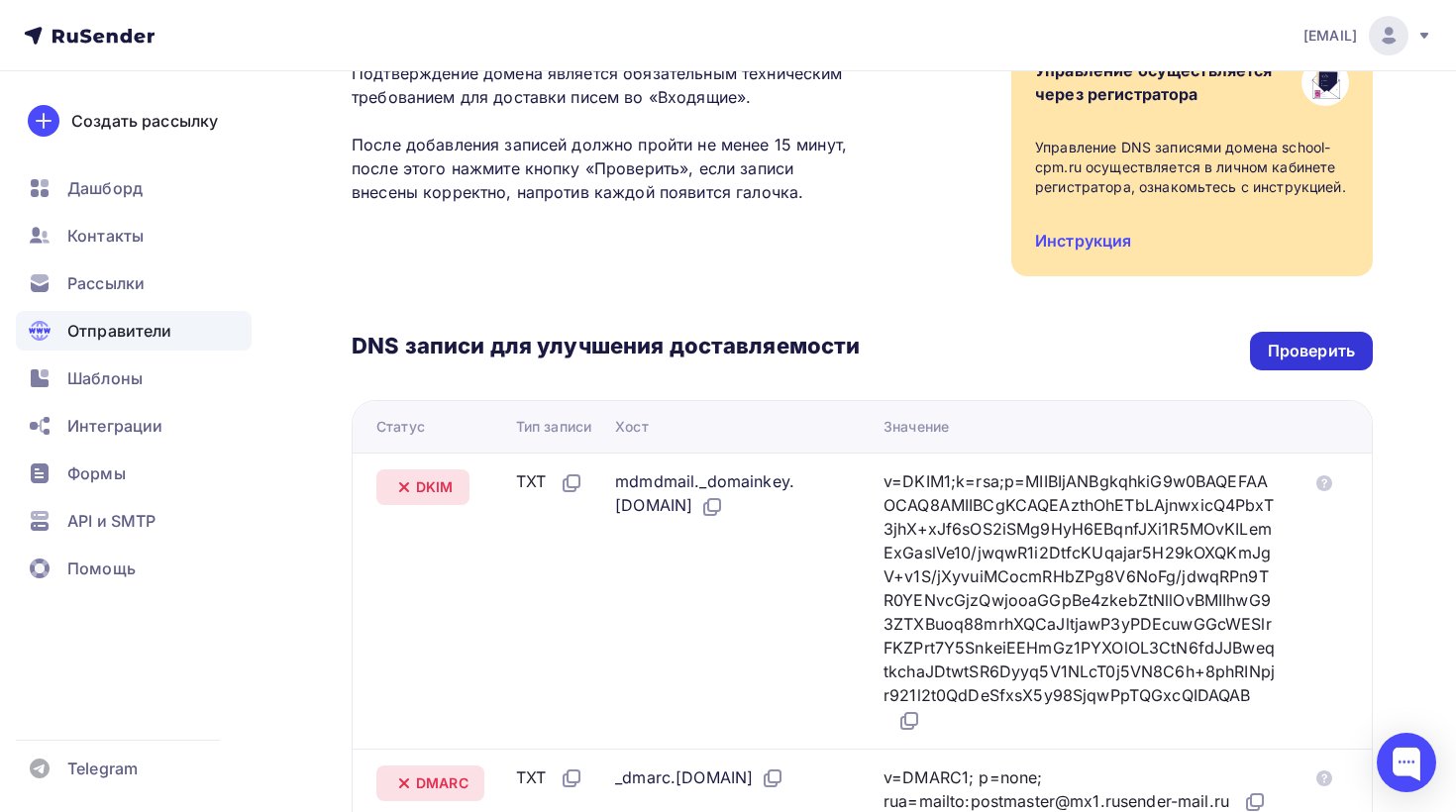 click on "Проверить" at bounding box center [1311, 351] 